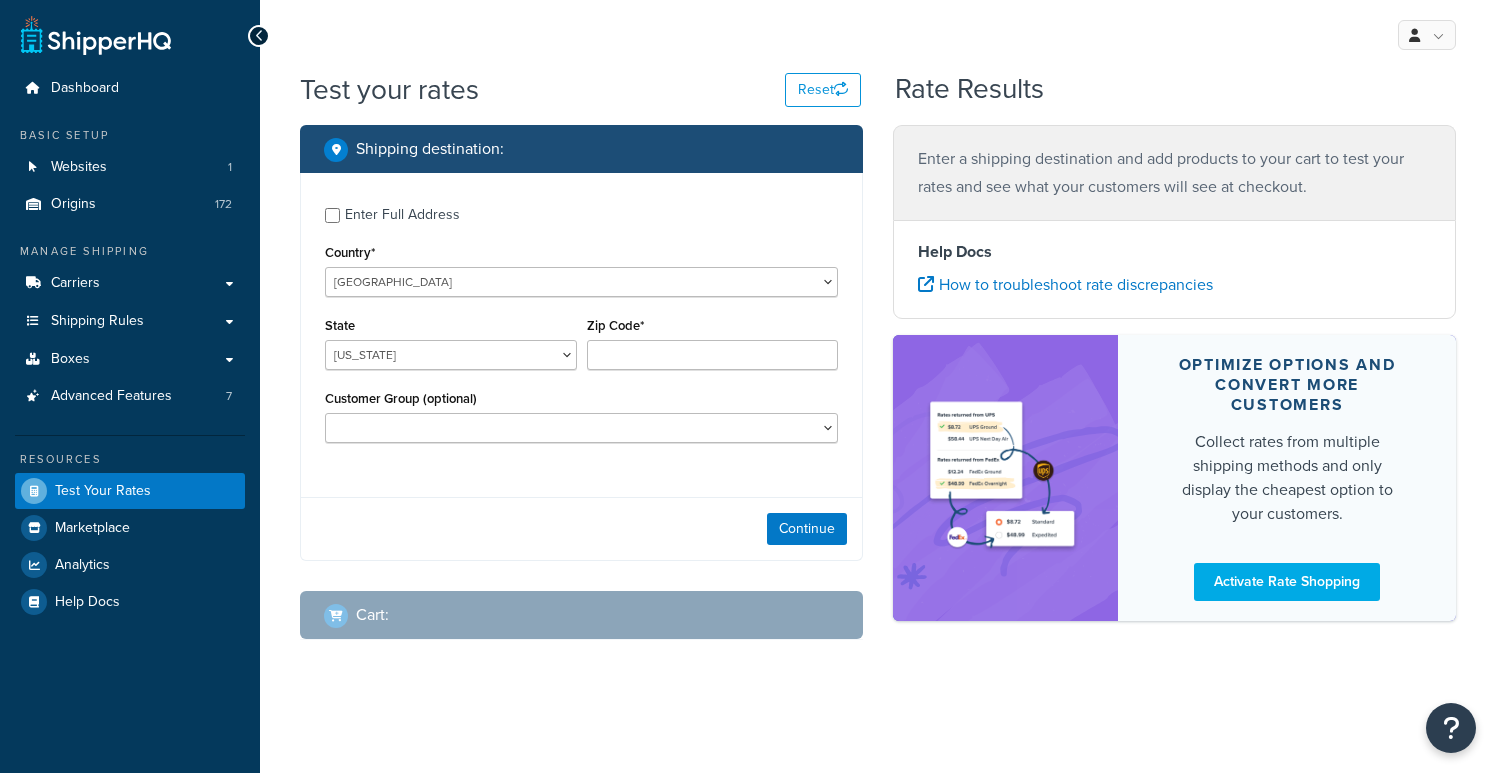 scroll, scrollTop: 0, scrollLeft: 0, axis: both 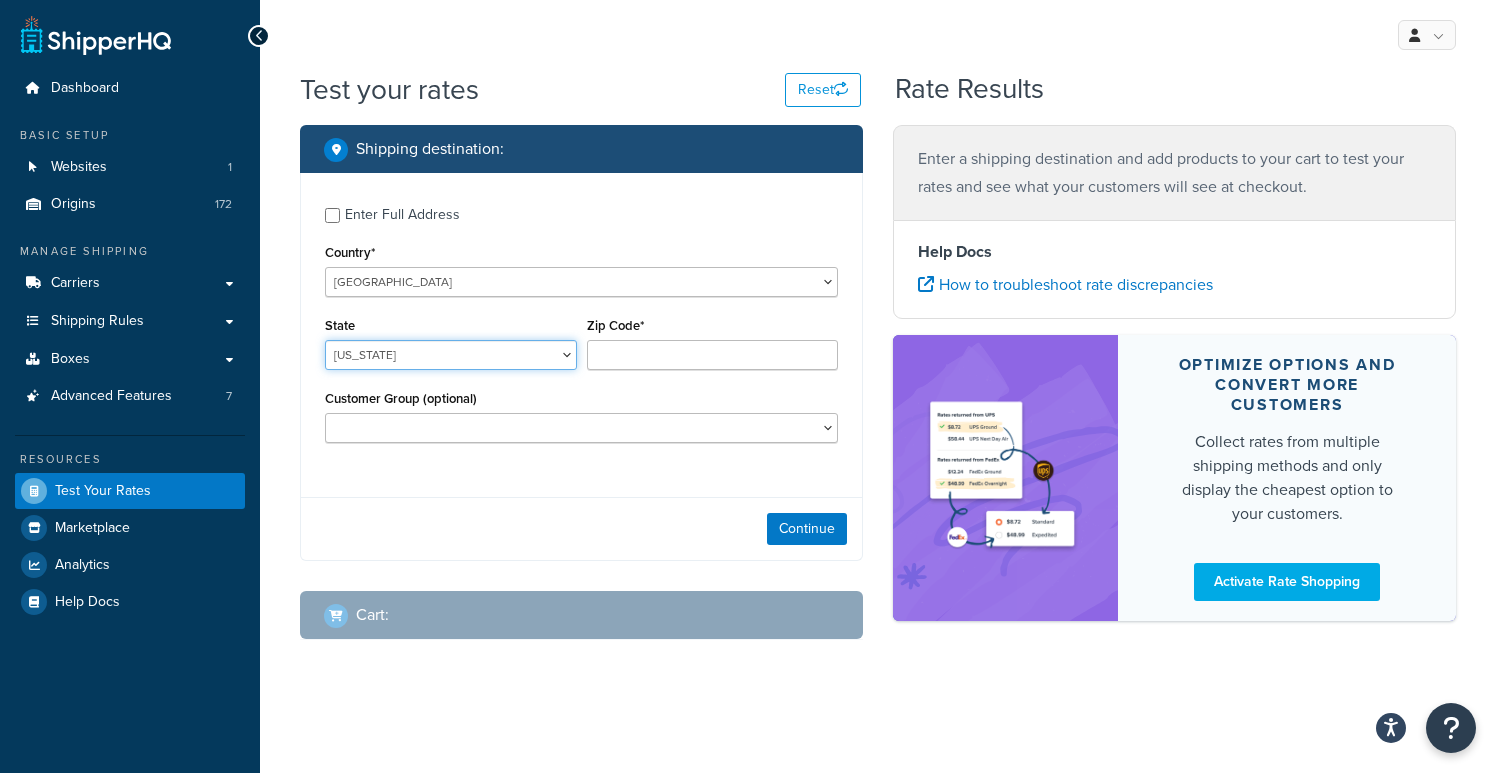 click on "Alabama  Alaska  American Samoa  Arizona  Arkansas  Armed Forces Americas  Armed Forces Europe, Middle East, Africa, Canada  Armed Forces Pacific  California  Colorado  Connecticut  Delaware  District of Columbia  Federated States of Micronesia  Florida  Georgia  Guam  Hawaii  Idaho  Illinois  Indiana  Iowa  Kansas  Kentucky  Louisiana  Maine  Marshall Islands  Maryland  Massachusetts  Michigan  Minnesota  Mississippi  Missouri  Montana  Nebraska  Nevada  New Hampshire  New Jersey  New Mexico  New York  North Carolina  North Dakota  Northern Mariana Islands  Ohio  Oklahoma  Oregon  Palau  Pennsylvania  Puerto Rico  Rhode Island  South Carolina  South Dakota  Tennessee  Texas  United States Minor Outlying Islands  Utah  Vermont  Virgin Islands  Virginia  Washington  West Virginia  Wisconsin  Wyoming" at bounding box center [451, 355] 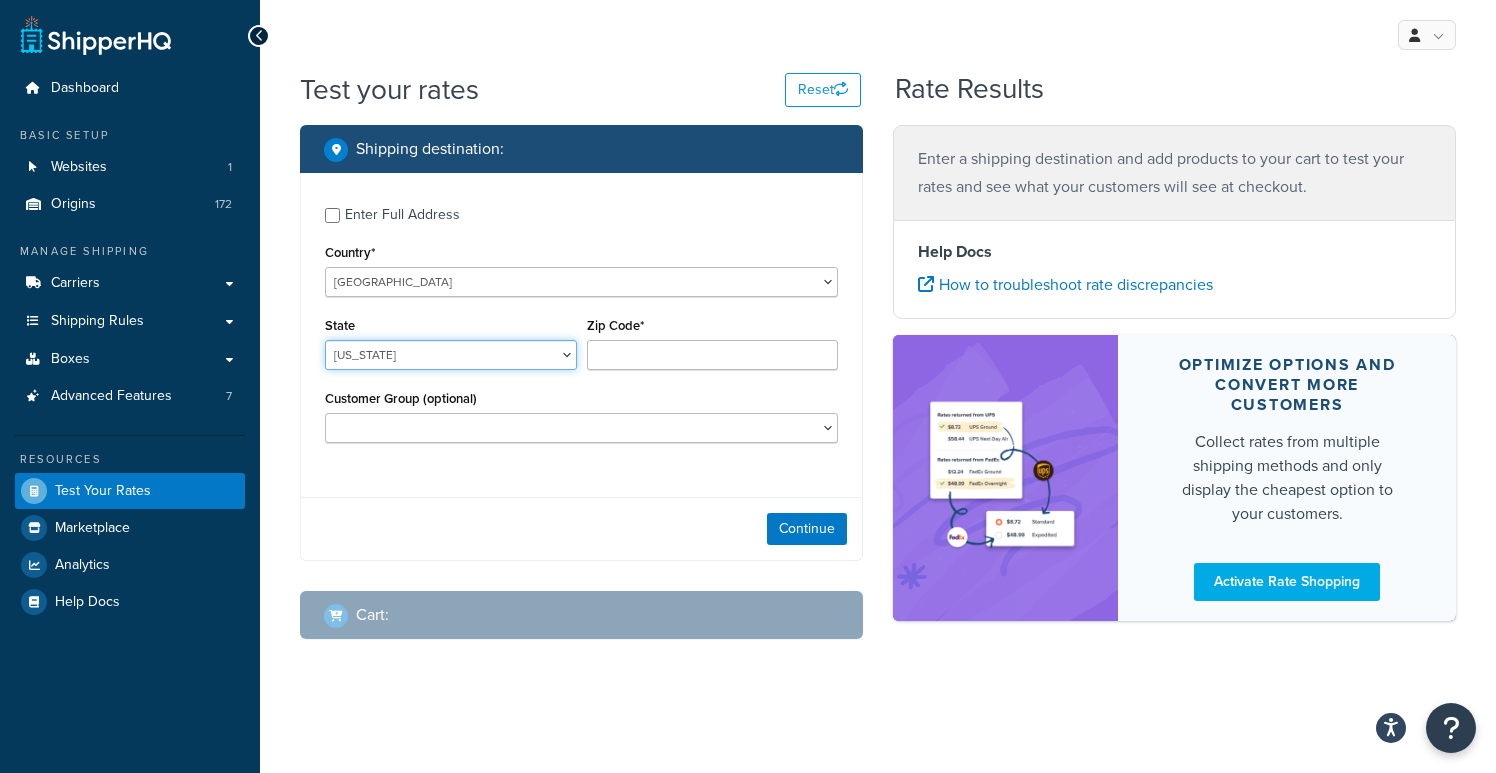 select on "NY" 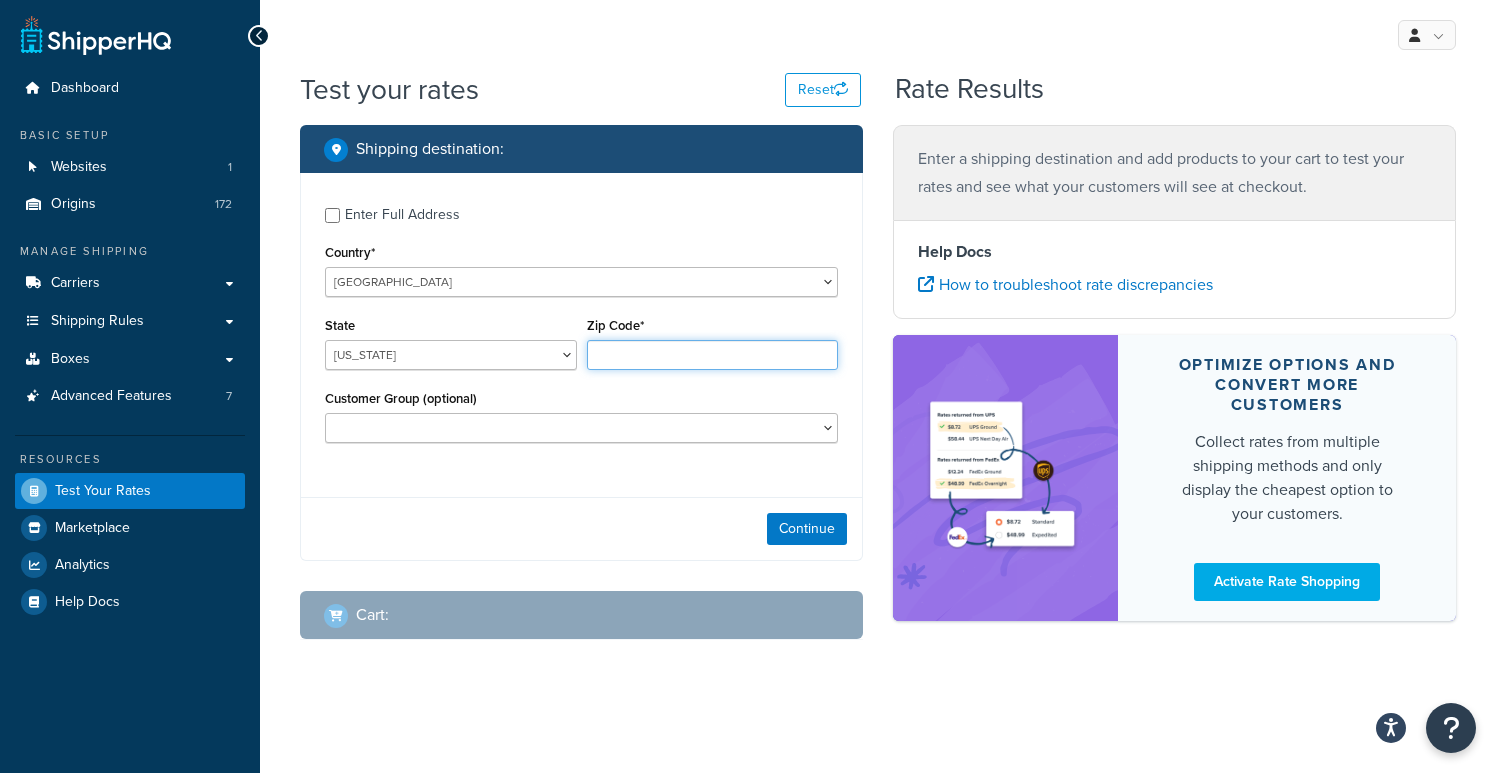 click on "Zip Code*" at bounding box center [713, 355] 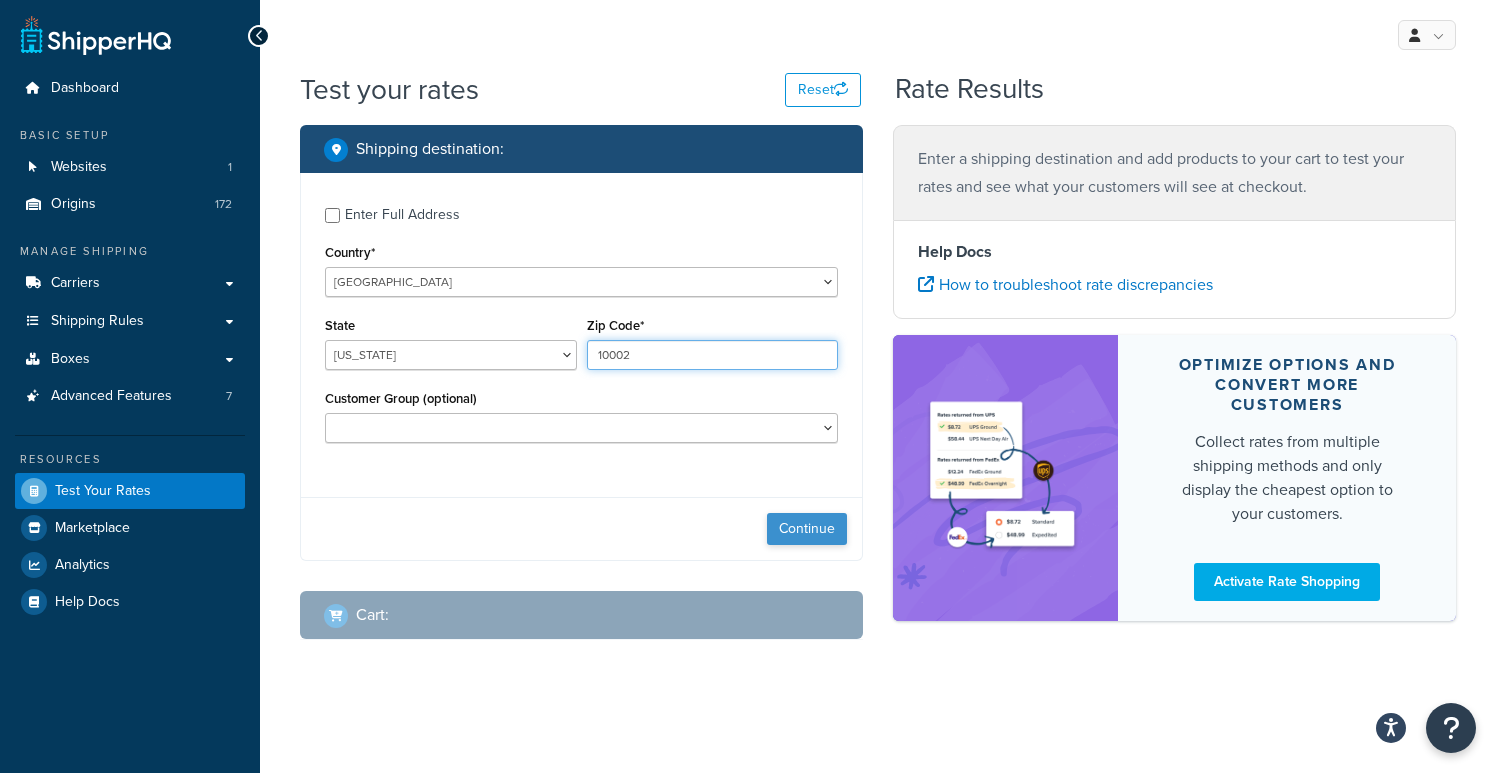type on "10002" 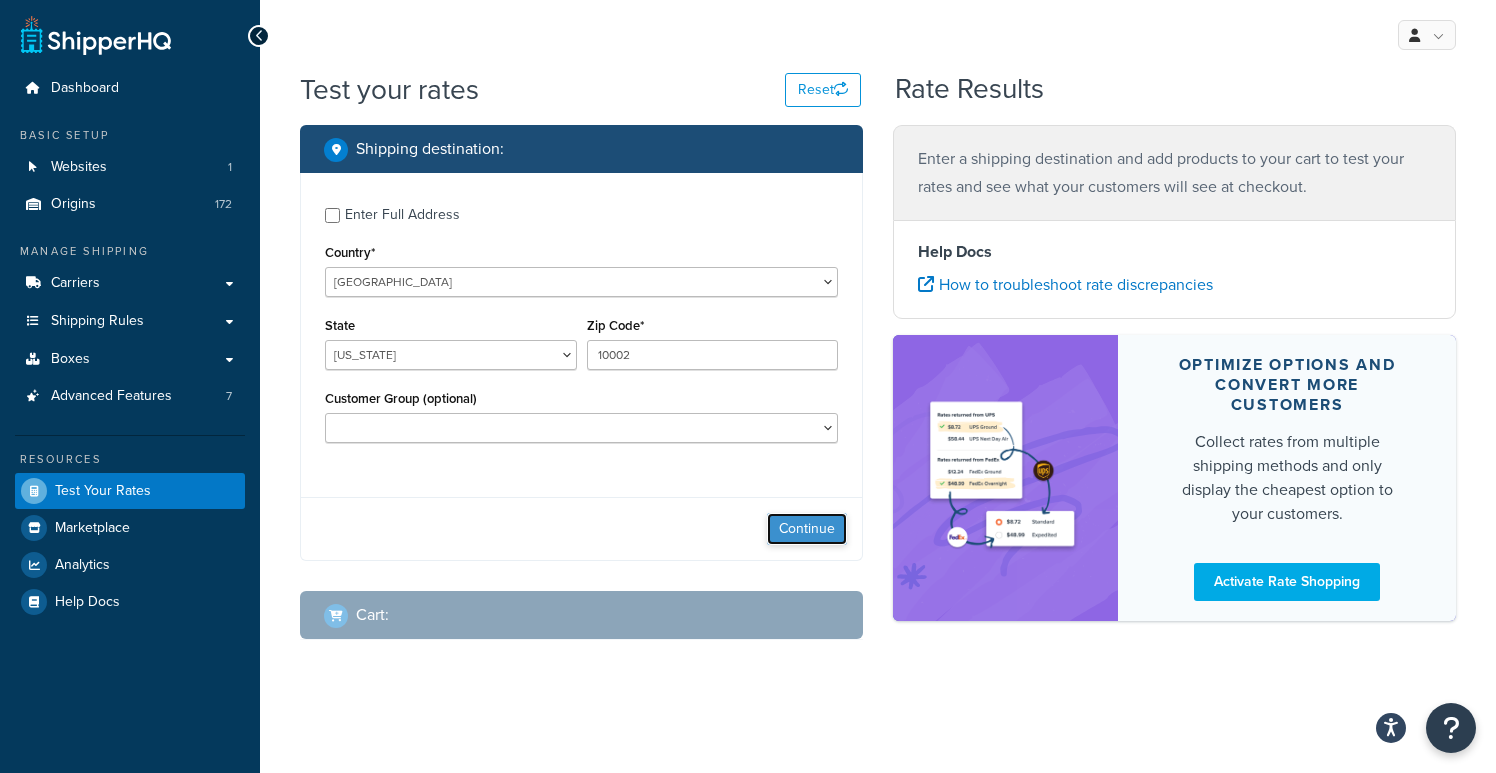 click on "Continue" at bounding box center [807, 529] 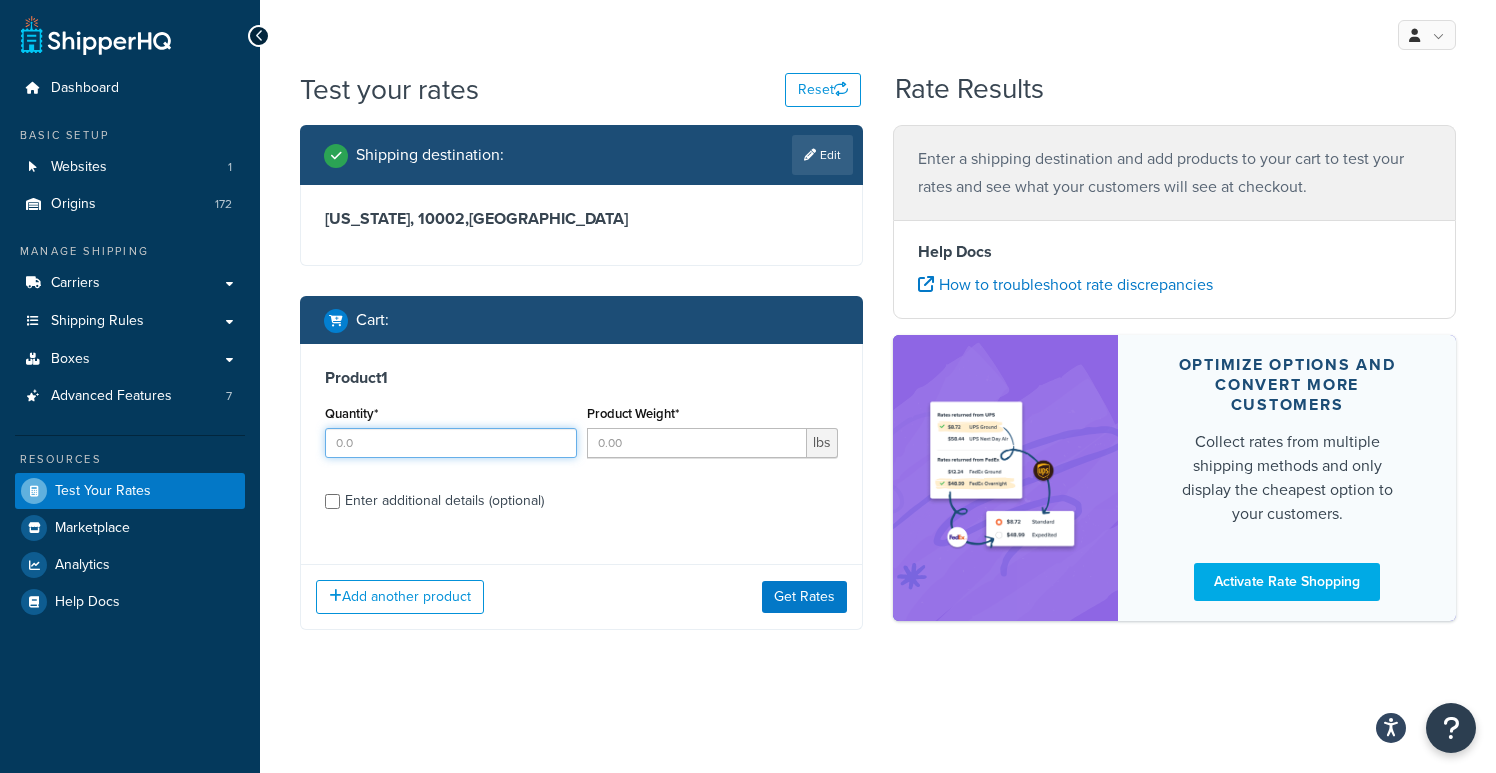 click on "Quantity*" at bounding box center [451, 443] 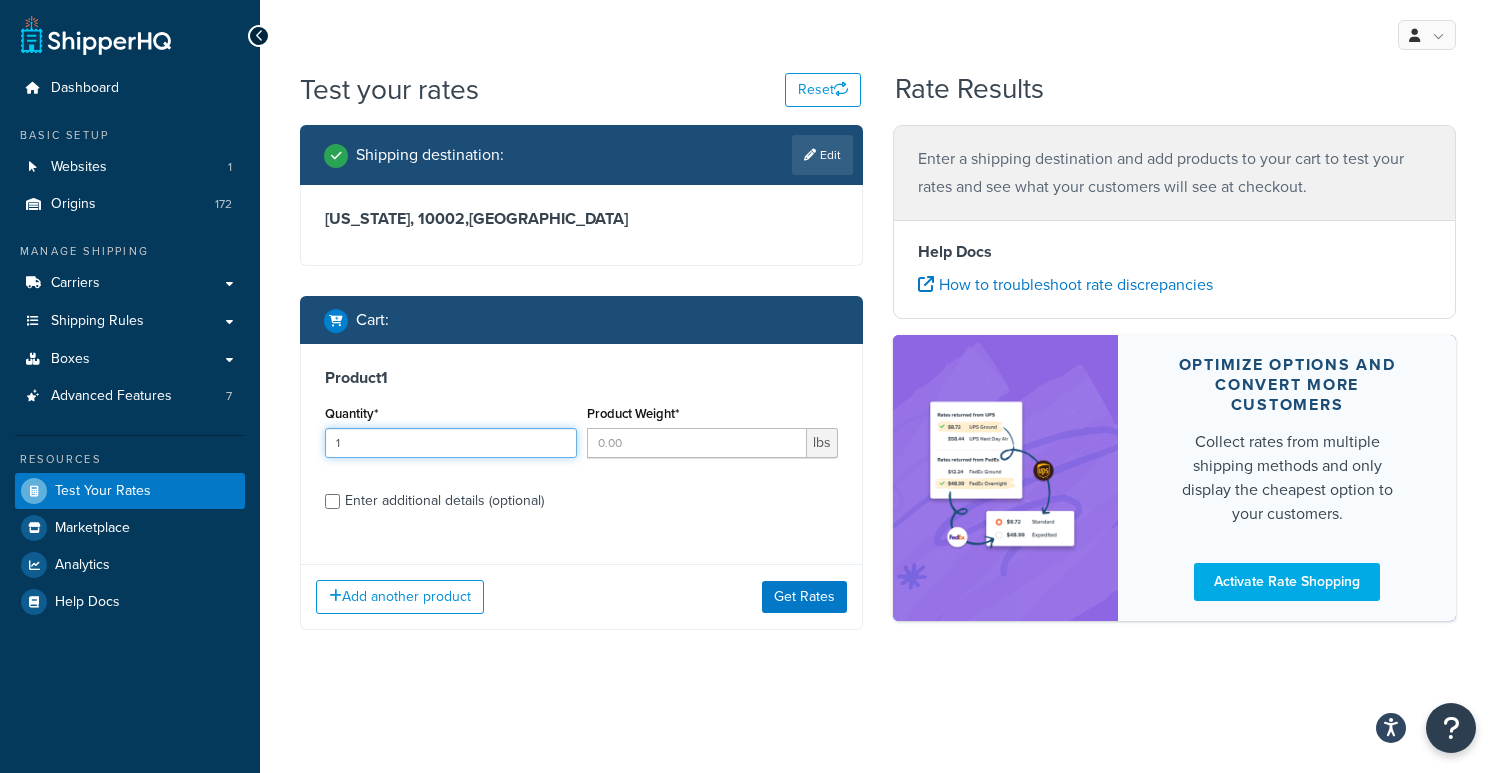 type on "1" 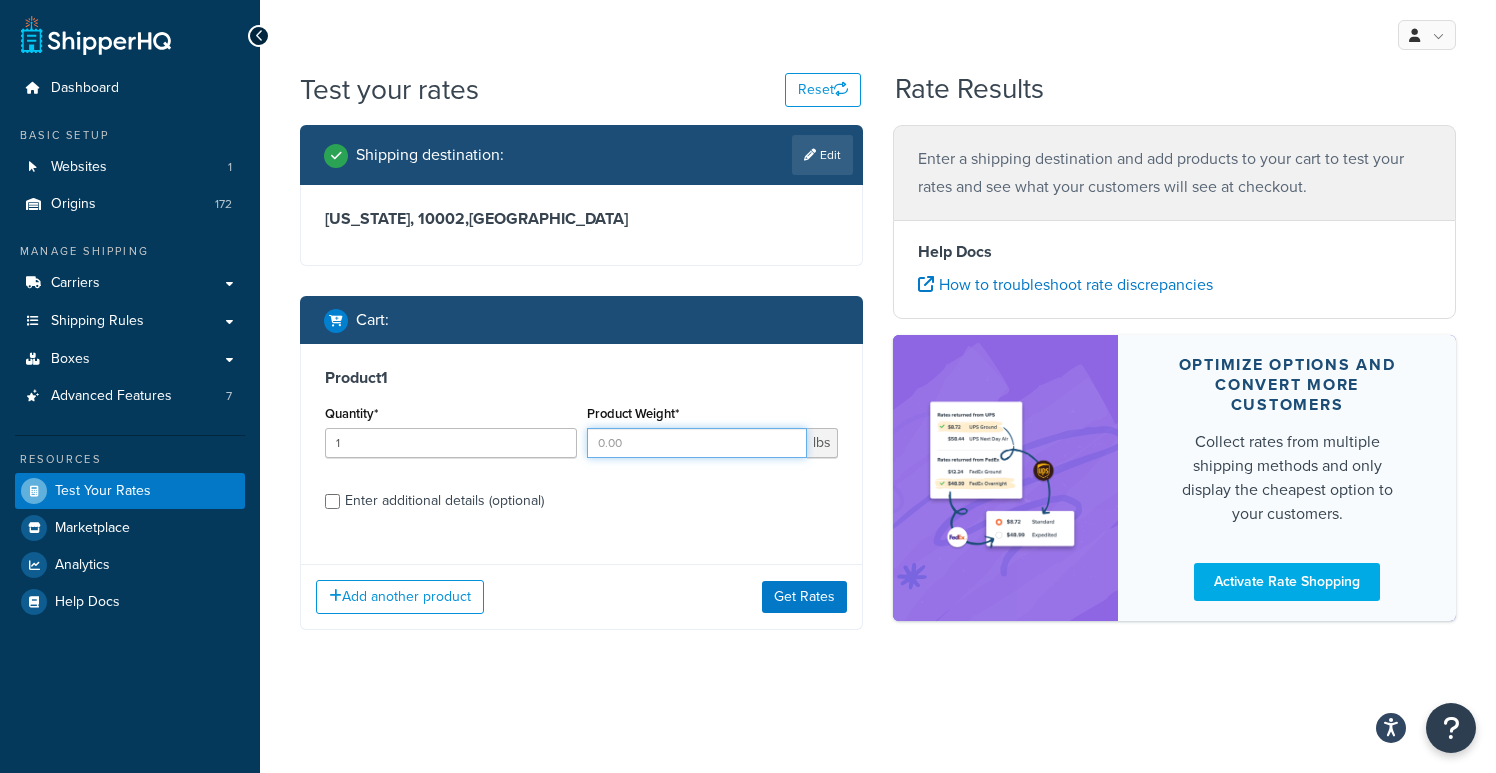 click on "Product Weight*" at bounding box center [697, 443] 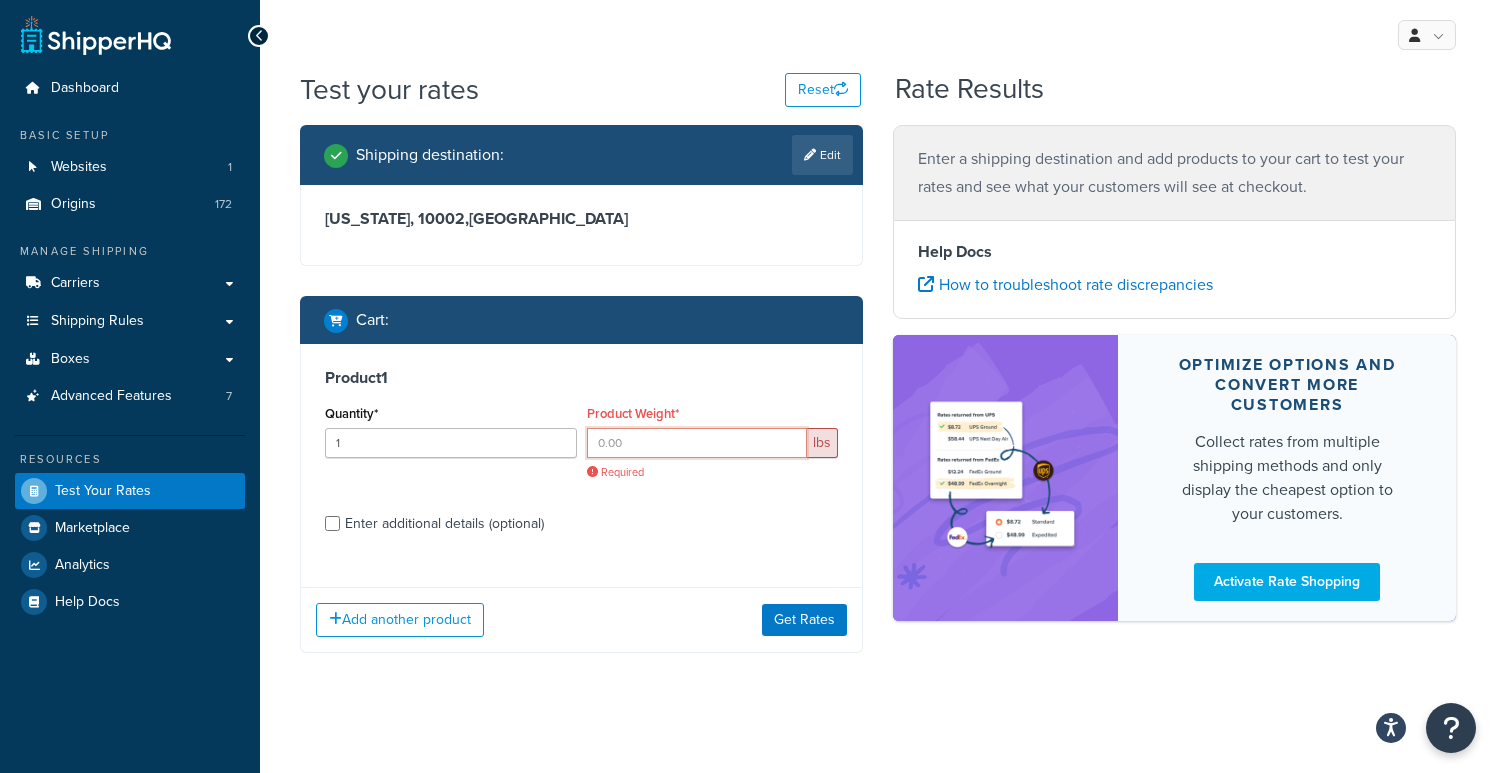 paste on "120.00" 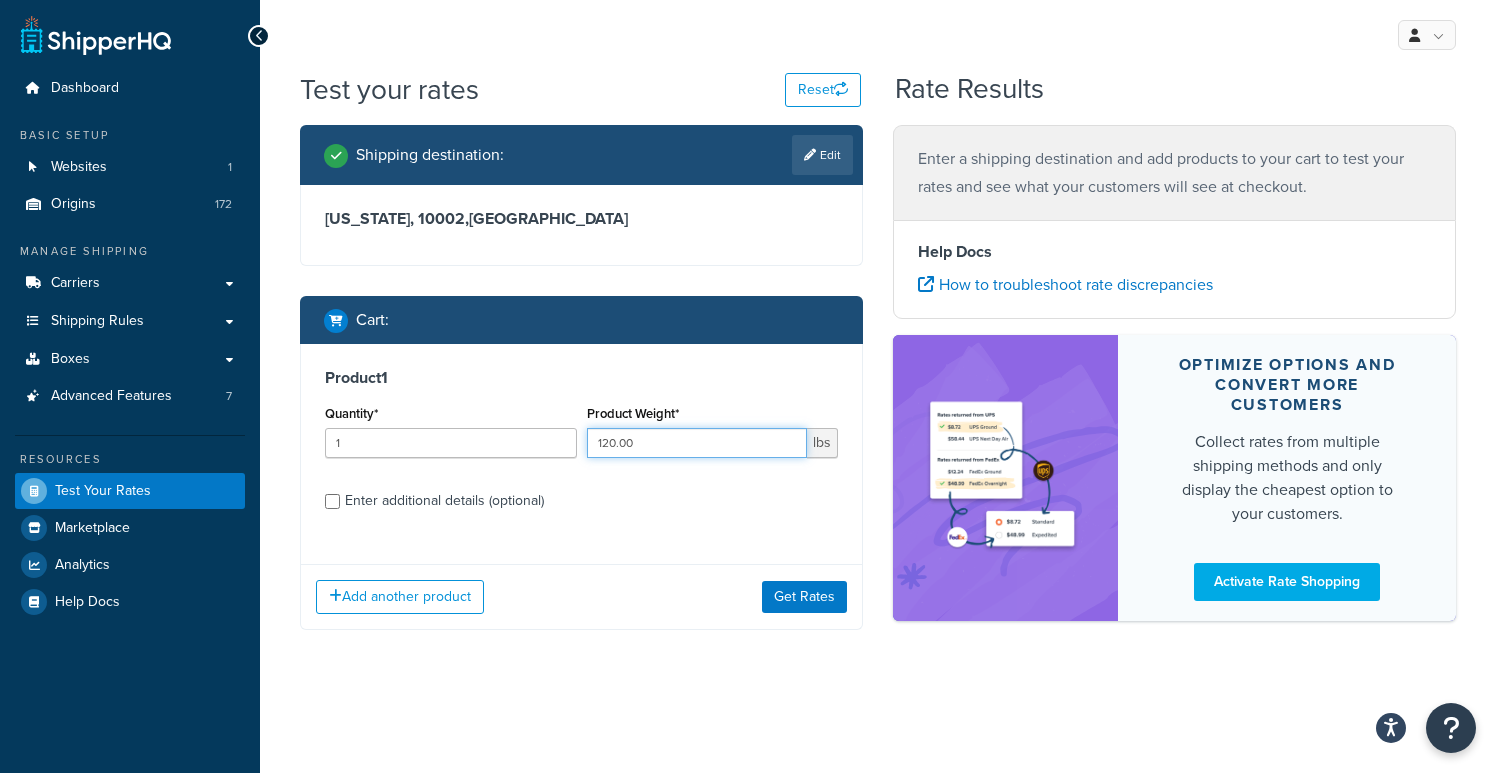 type on "120.00" 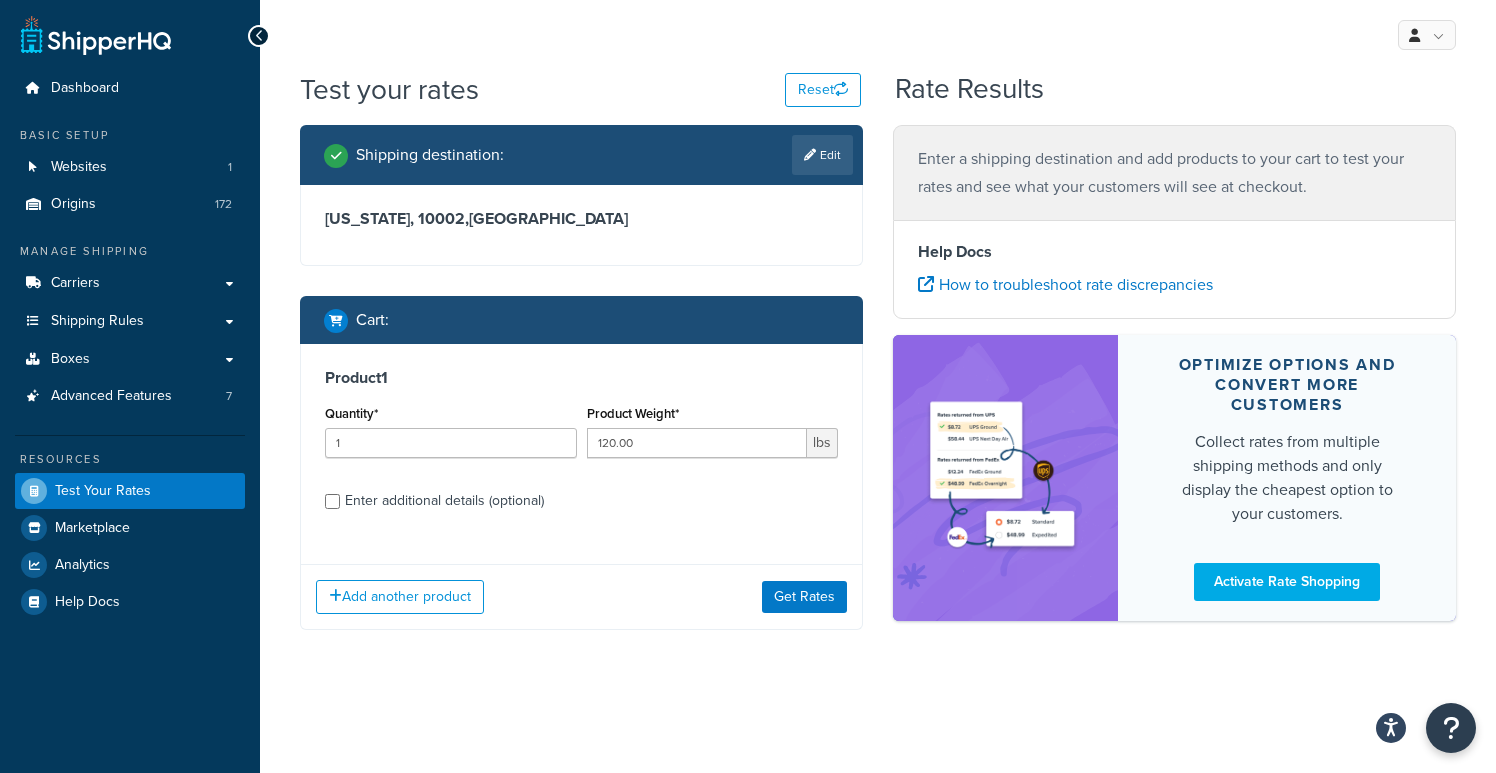 click on "Enter additional details (optional)" at bounding box center [444, 501] 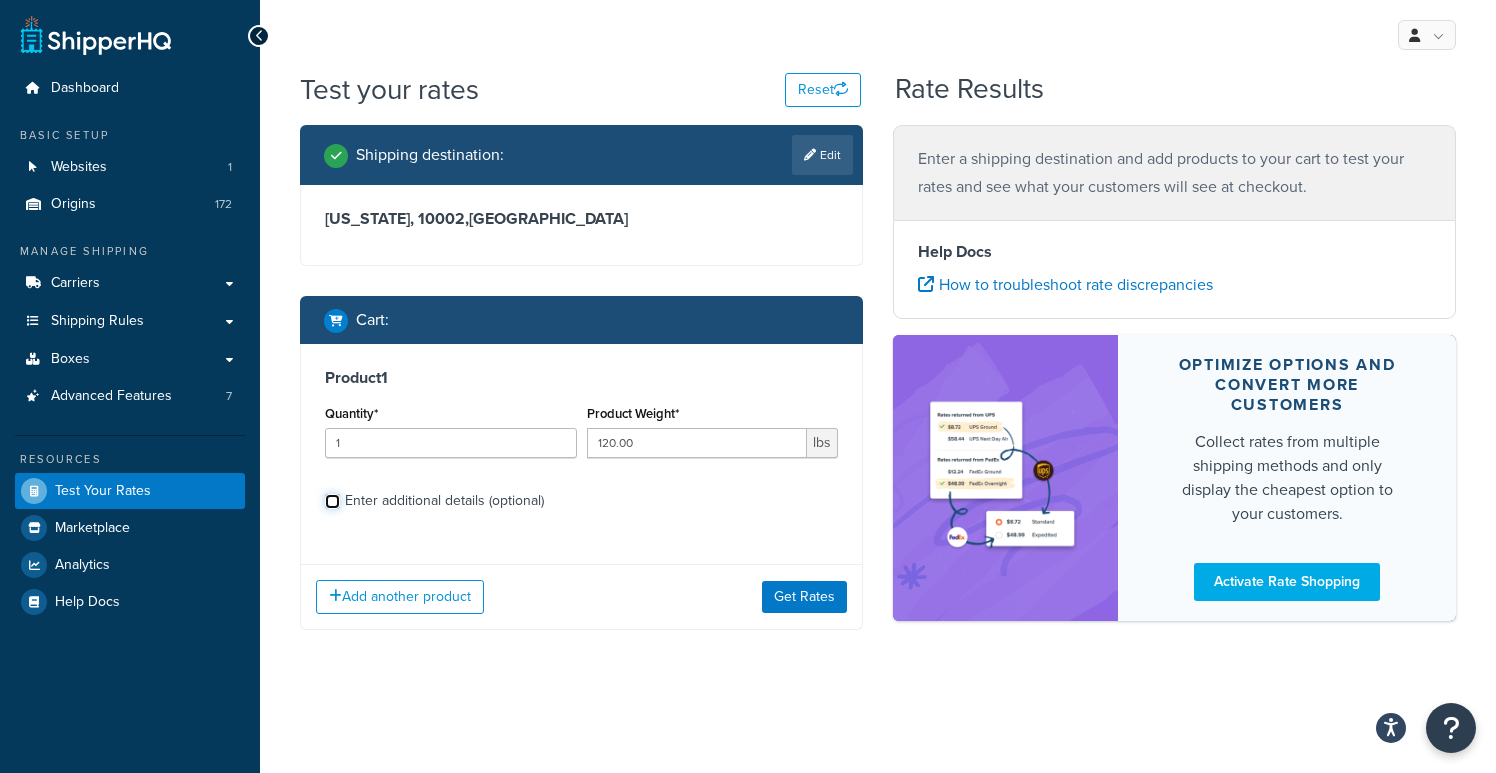 click on "Enter additional details (optional)" at bounding box center (332, 501) 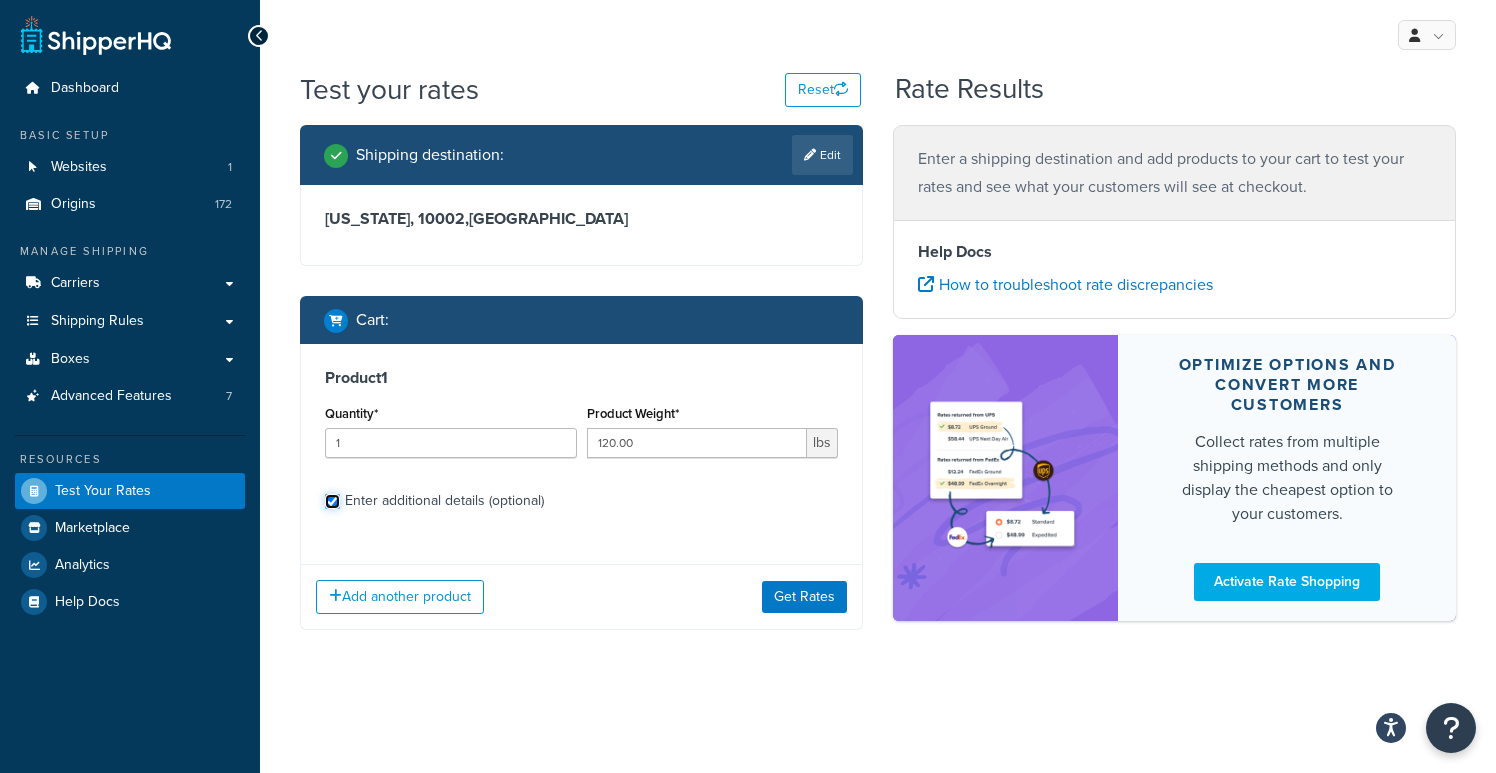checkbox on "true" 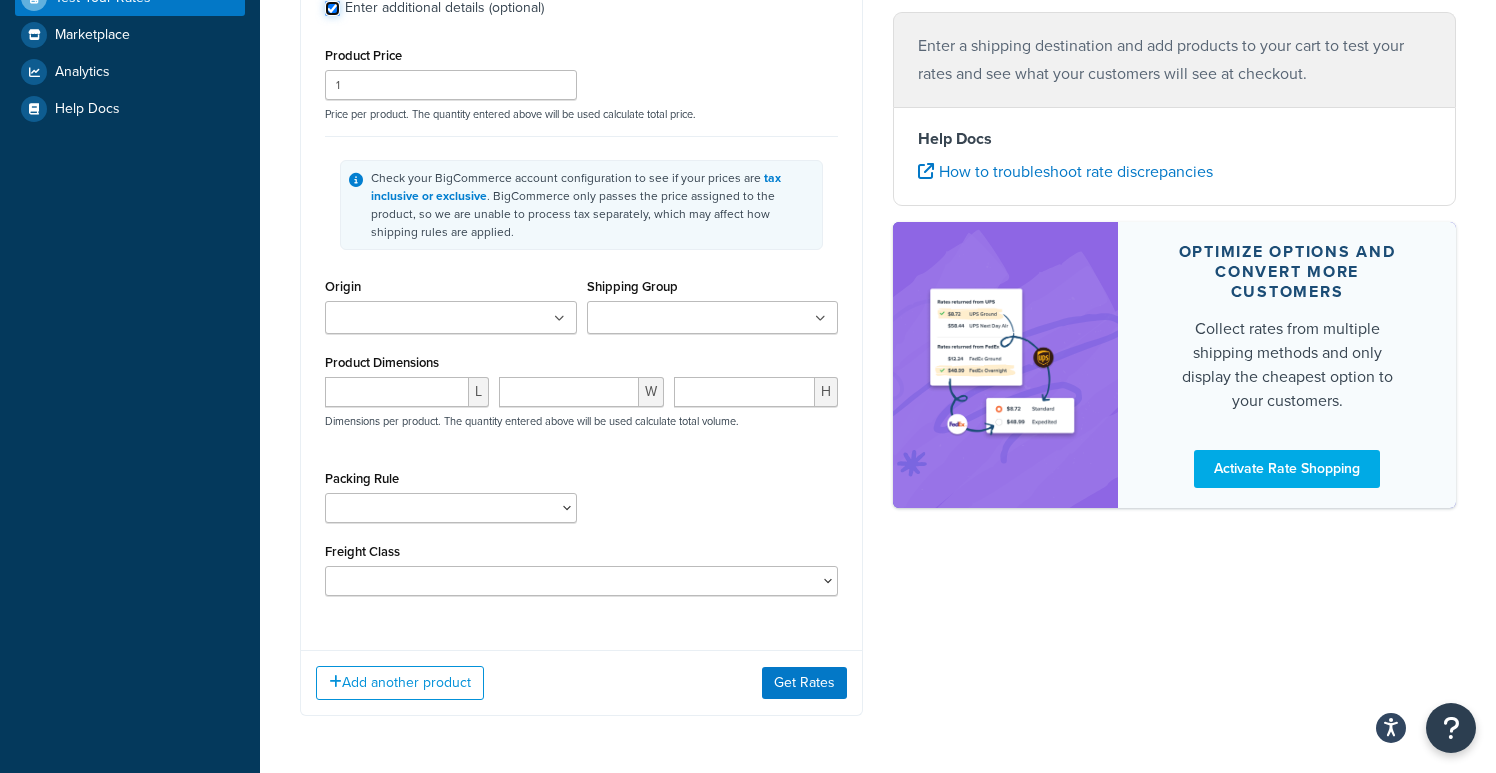 scroll, scrollTop: 554, scrollLeft: 0, axis: vertical 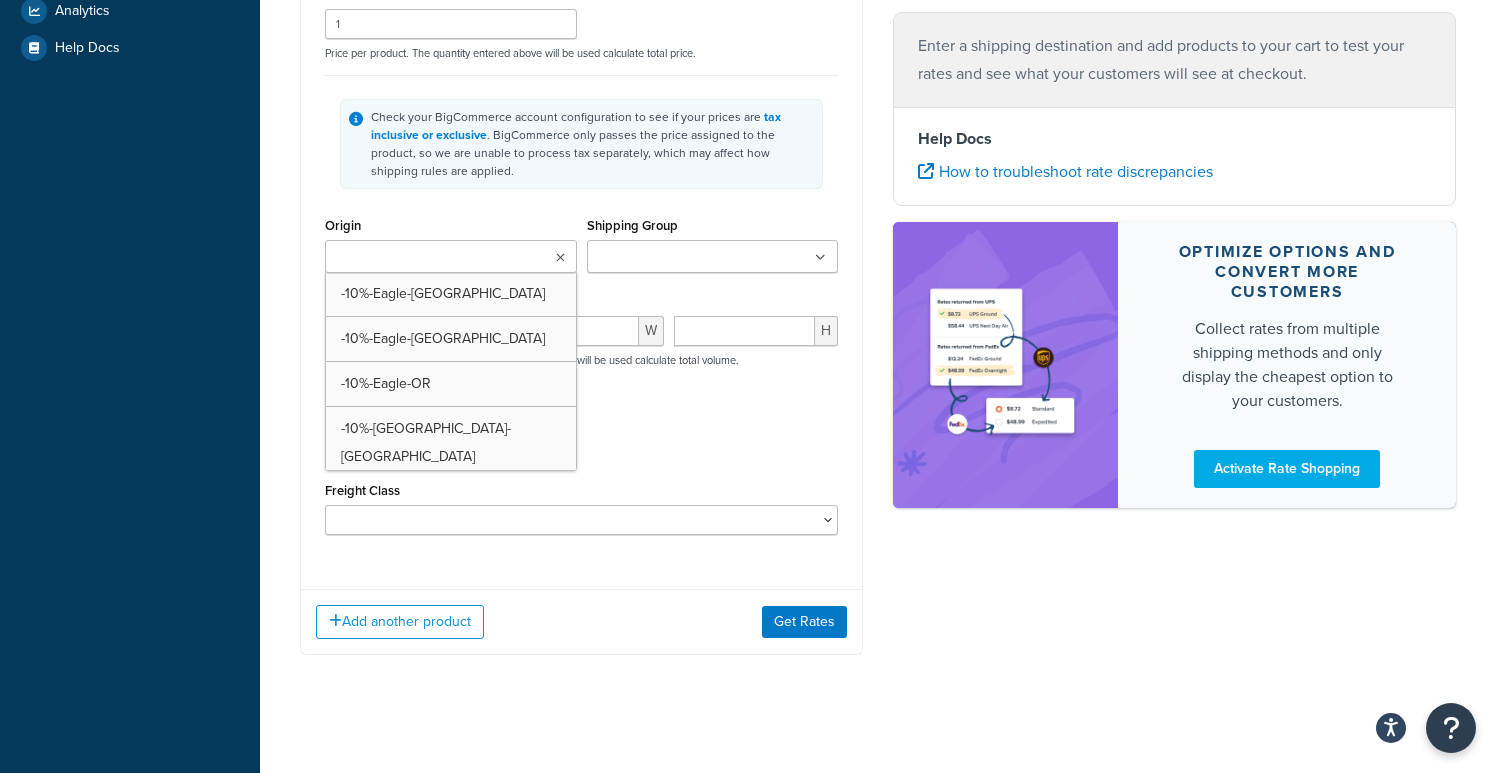 click on "Origin" at bounding box center (419, 258) 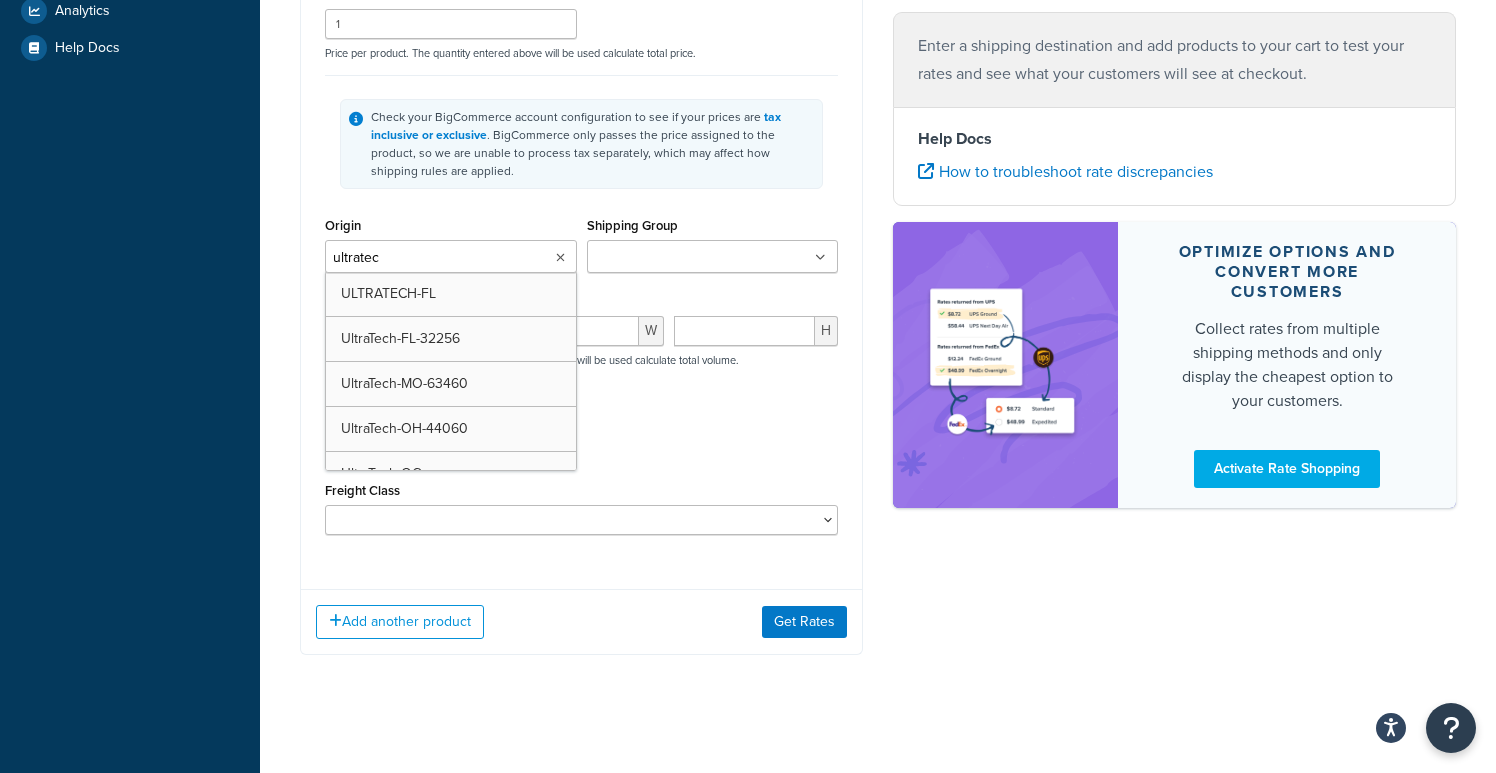 type on "ultratech" 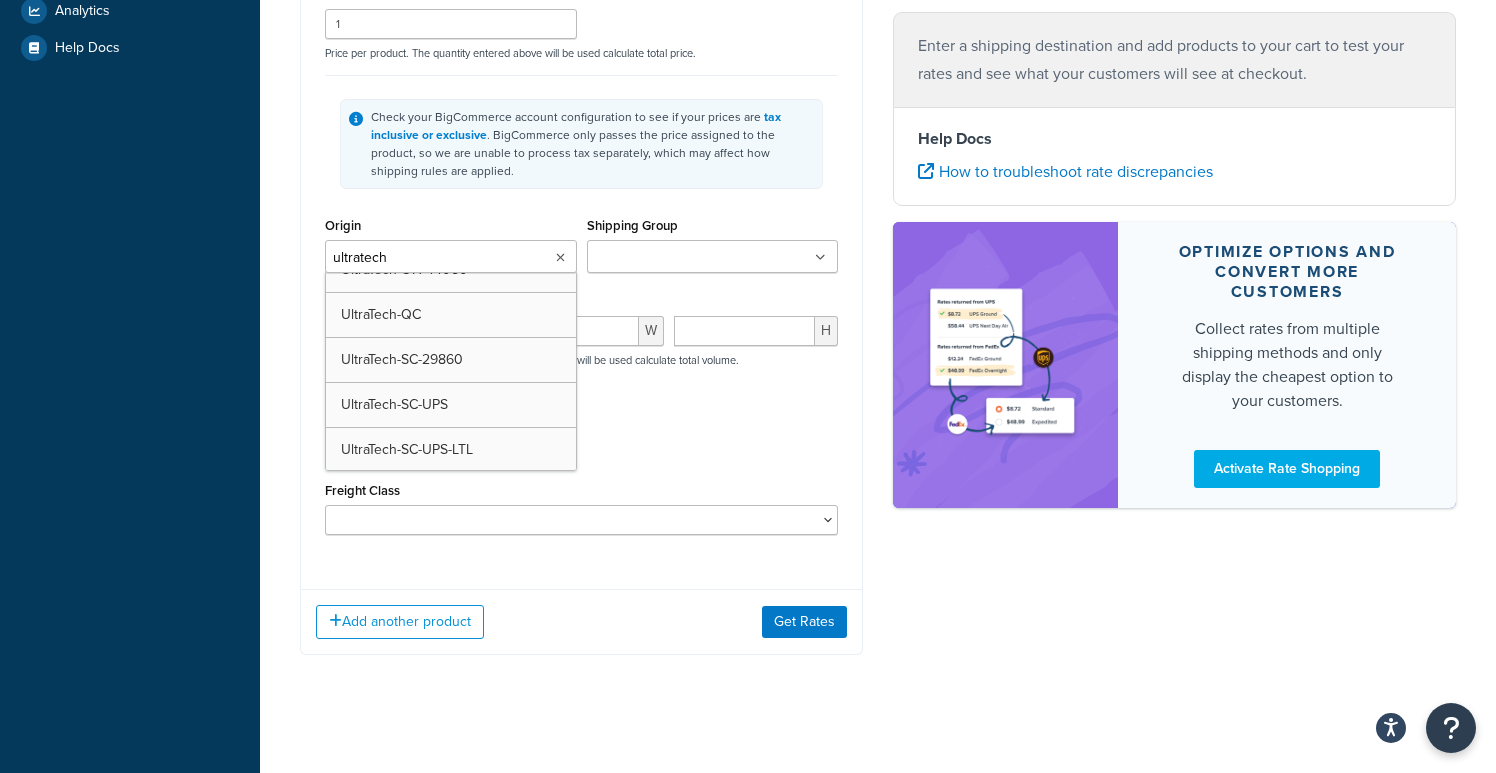 scroll, scrollTop: 164, scrollLeft: 0, axis: vertical 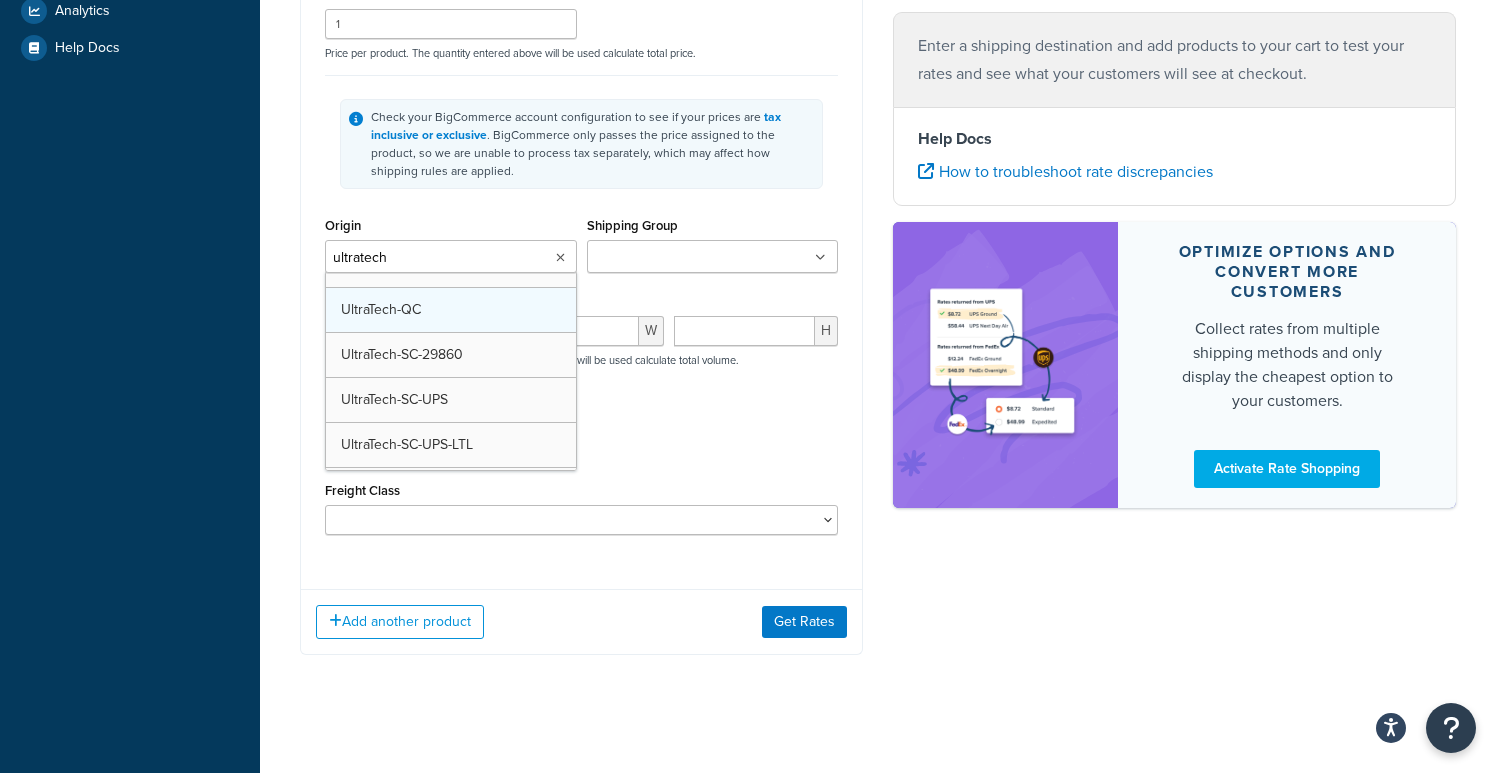 type 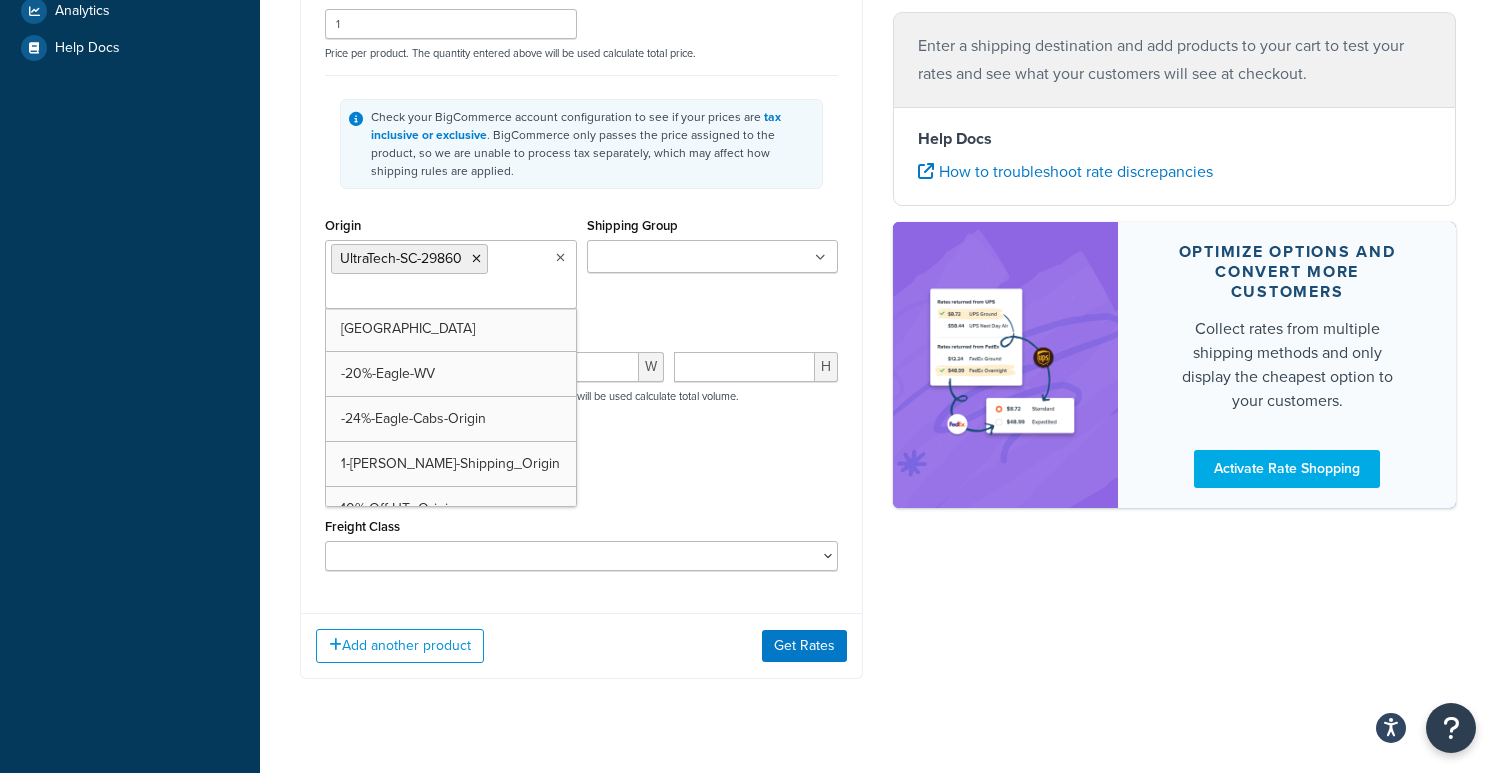 scroll, scrollTop: 6419, scrollLeft: 0, axis: vertical 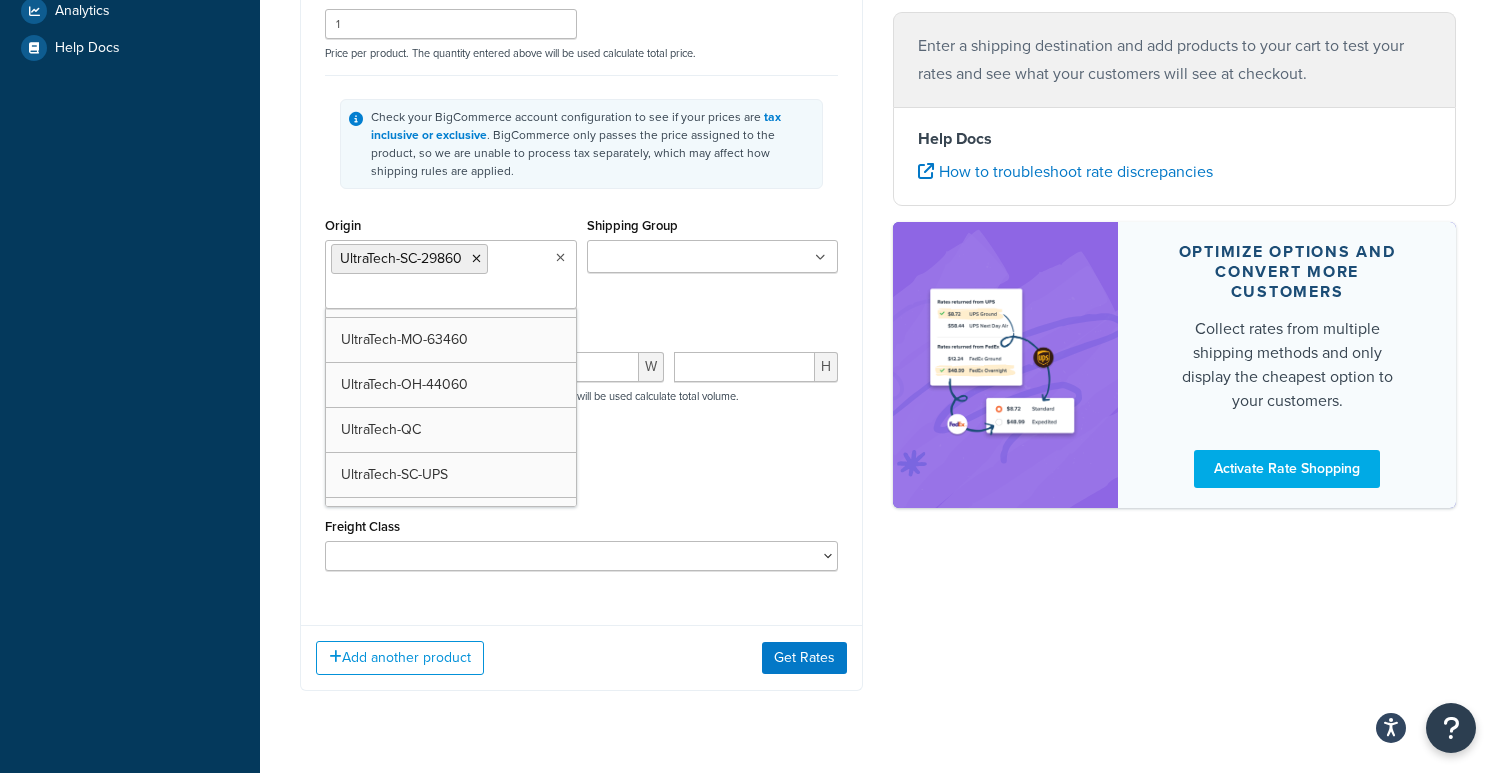 click on "Shipping Group" at bounding box center (681, 258) 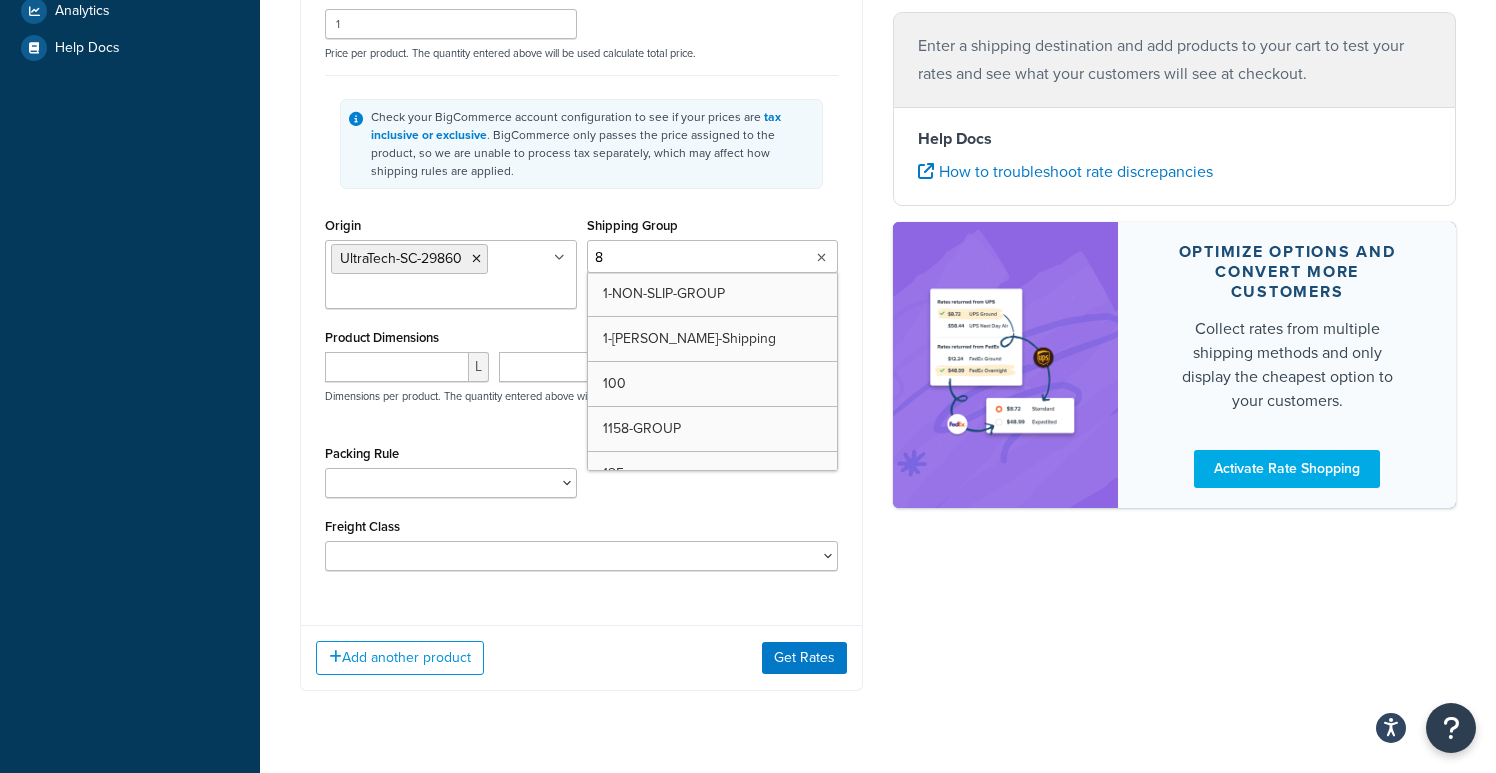 type on "8-" 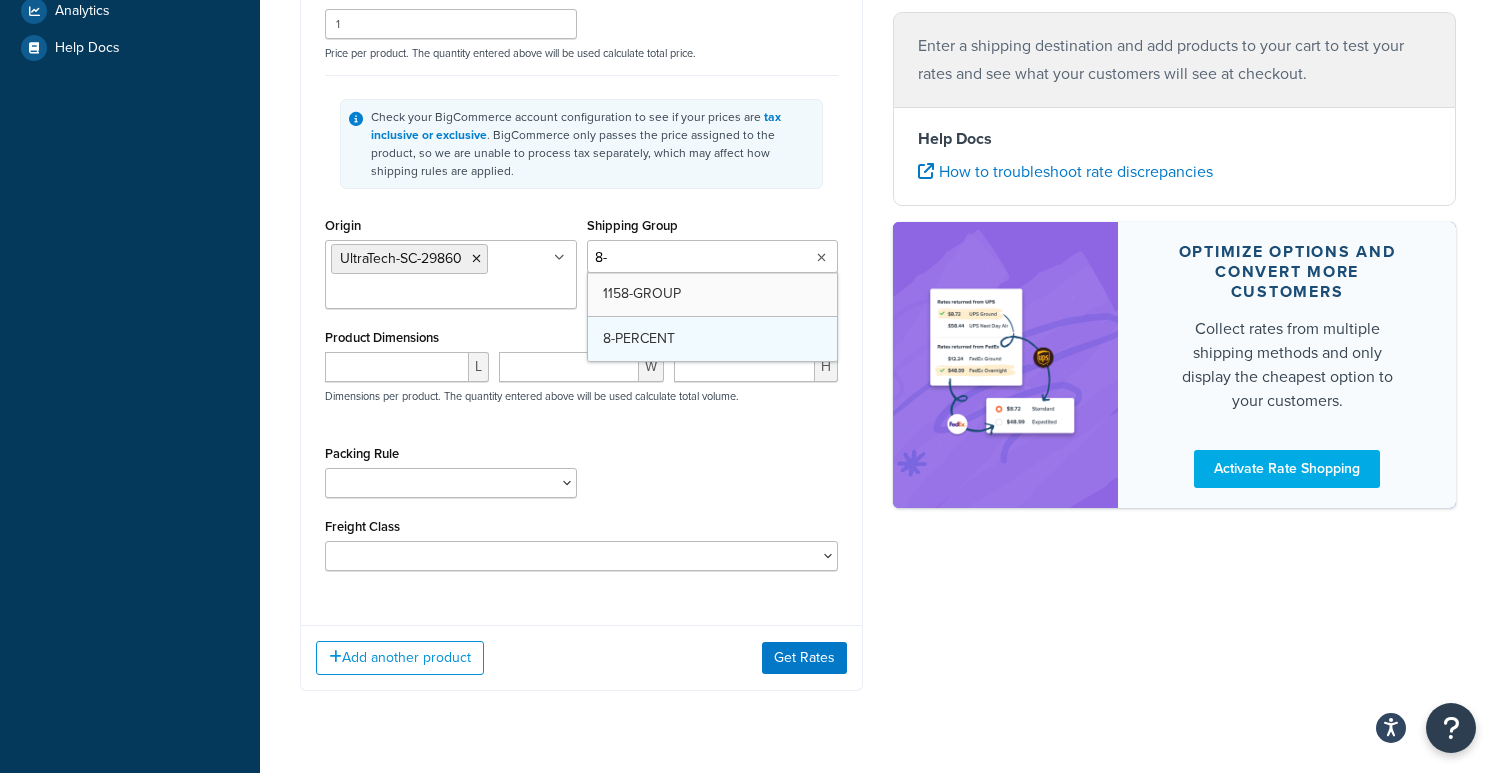 type 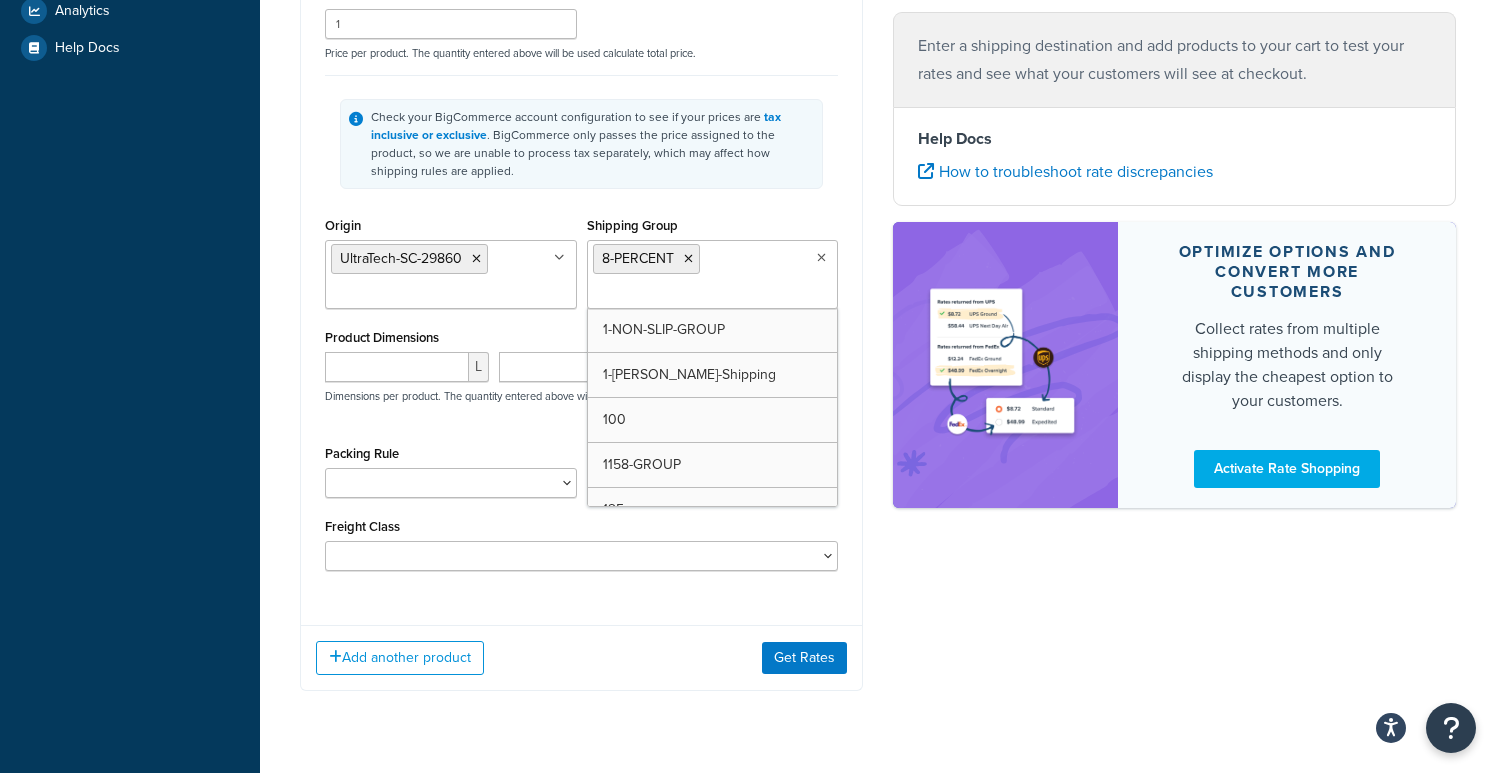 click on "Shipping destination :  Edit   New York,    10002 ,  United States Cart : Product  1 Quantity*   1 Product Weight*   120.00 lbs   Enter additional details (optional) Product Price   1 Price per product. The quantity entered above will be used calculate total price. Check your BigCommerce account configuration to see if your prices are   tax inclusive or exclusive . BigCommerce only passes the price assigned to the product, so we are unable to process tax separately, which may affect how shipping rules are applied. Origin   UltraTech-SC-29860   -10%-Eagle-CA -10%-Eagle-GA -10%-Eagle-OR -10%-Eagle-TX -20%-Eagle-WV -24%-Eagle-Cabs-Origin 1-Penny-Shipping_Origin 10%-Off-UT_Origin 1158-COLORADO-ORIGIN 1158-WYOMING-ORIGIN 12.5%_OFF_UT 2-CABS-ORIGIN 4.87-Aerosols-Origin 5%-Off-UT_Origin 6+ Origin 997-Aerosols-Origin Accuform-UPS Accuform-UPS-FREE Accuform-UPS-LTL Arrow-FREIGHT ARROW-NY Arrow-UPS ARROW-UPS-FREIGHT ARROW-UPS-GROUND-LTL Athea-UPS Athea-UPS-GROUND-ONLY Athea-UPS-LTL Athea-WI-53209 AVON-MS-39466 CEP-UPS" at bounding box center [878, 146] 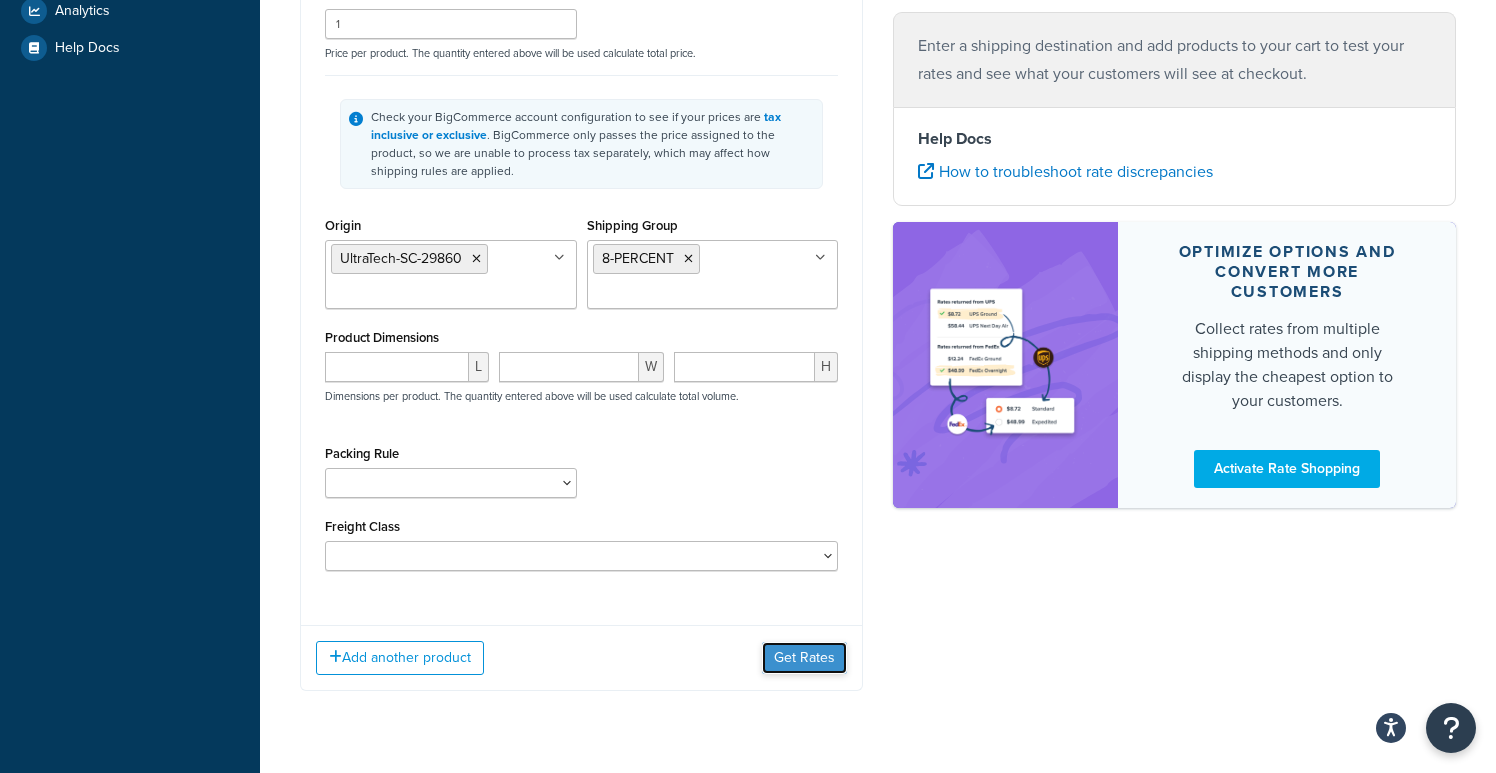 click on "Get Rates" at bounding box center [804, 658] 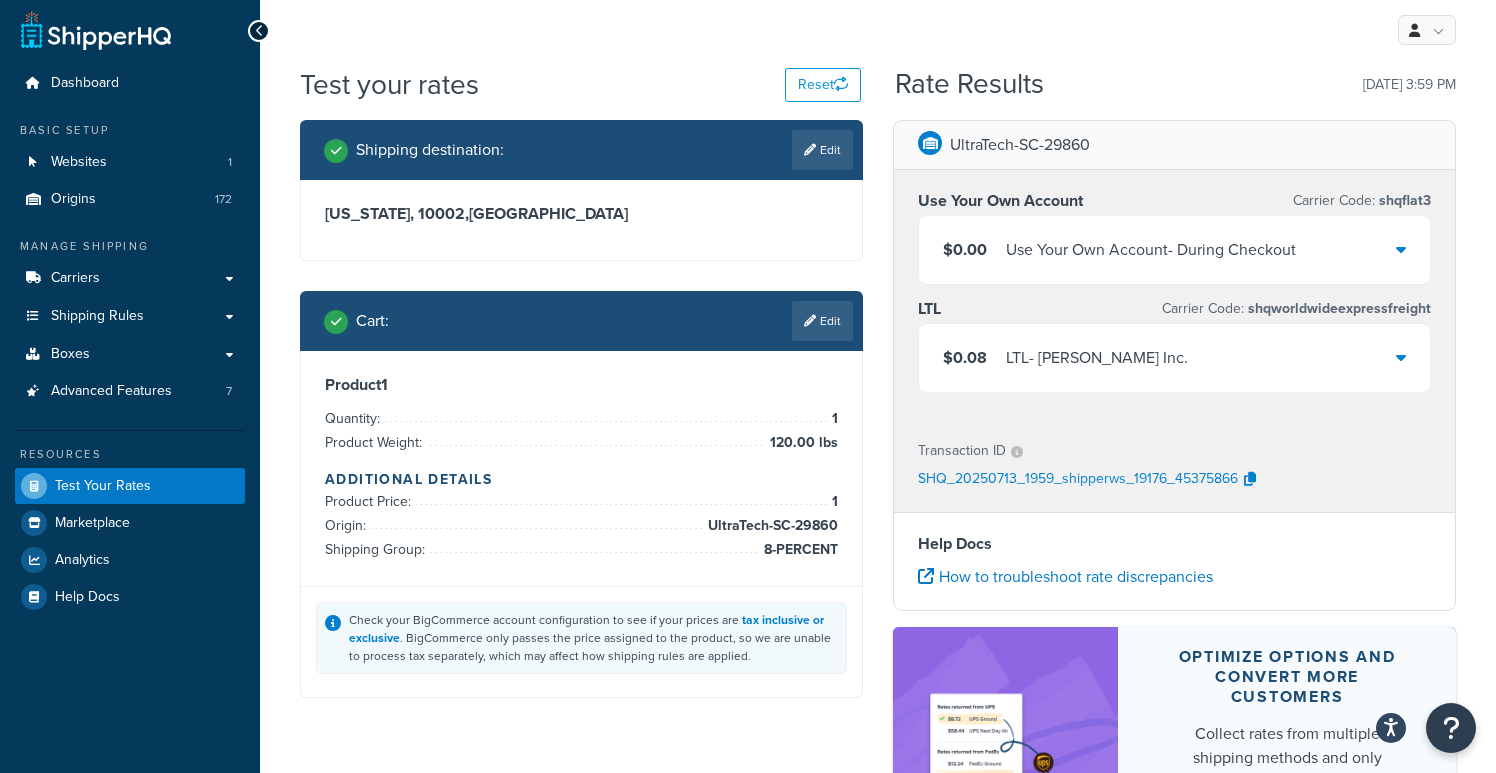 scroll, scrollTop: 0, scrollLeft: 0, axis: both 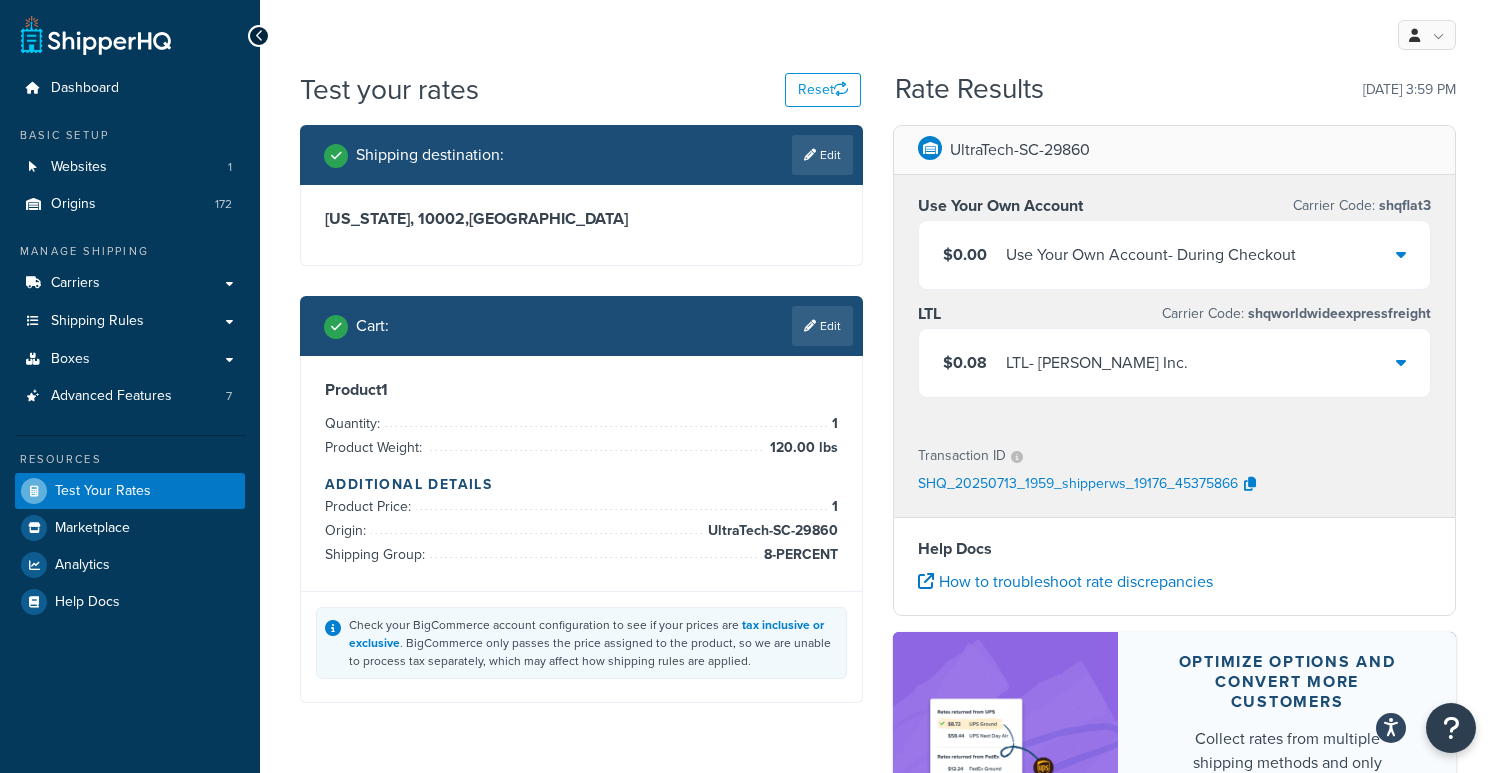 click on "$0.08 LTL  -   Saia Inc." at bounding box center (1174, 363) 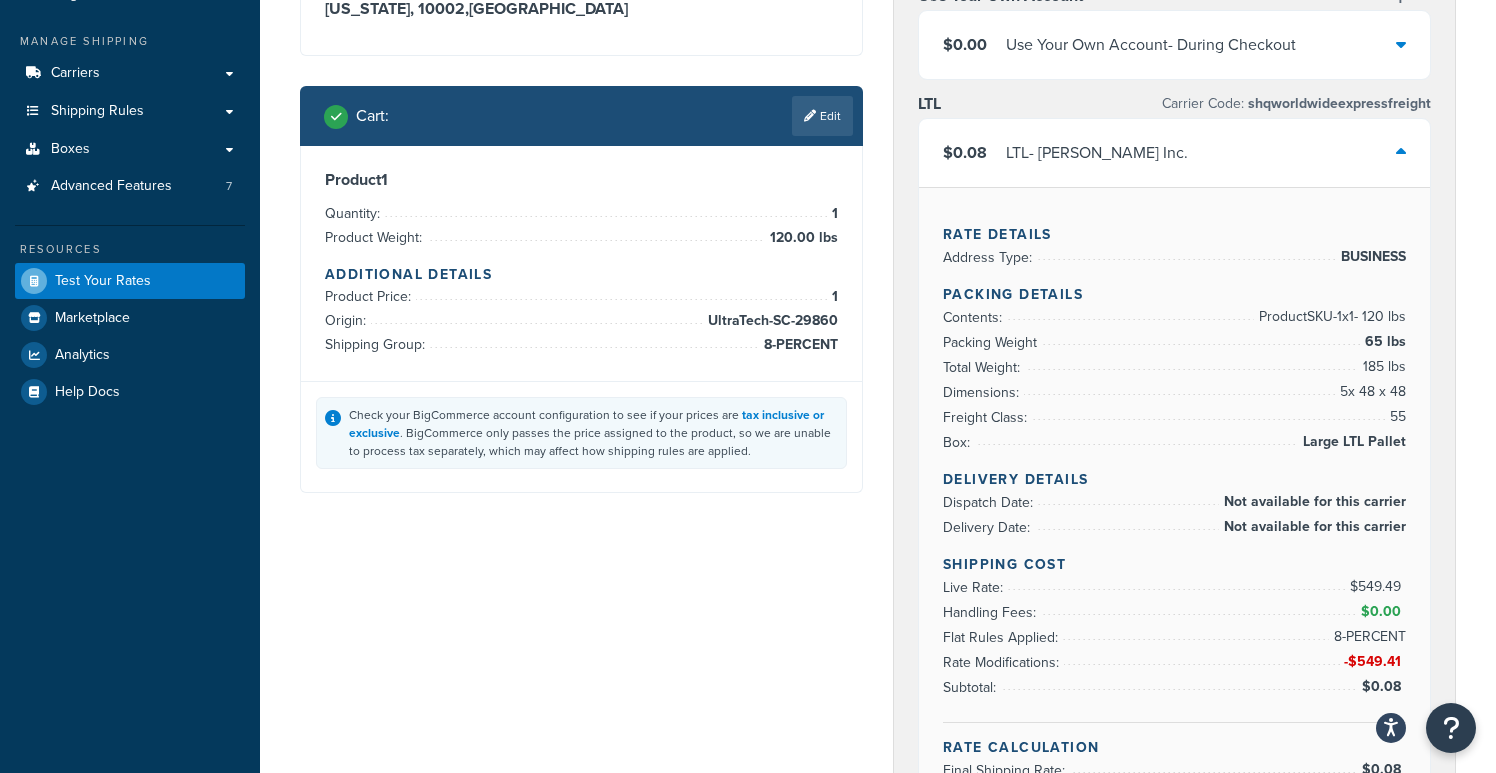 scroll, scrollTop: 218, scrollLeft: 0, axis: vertical 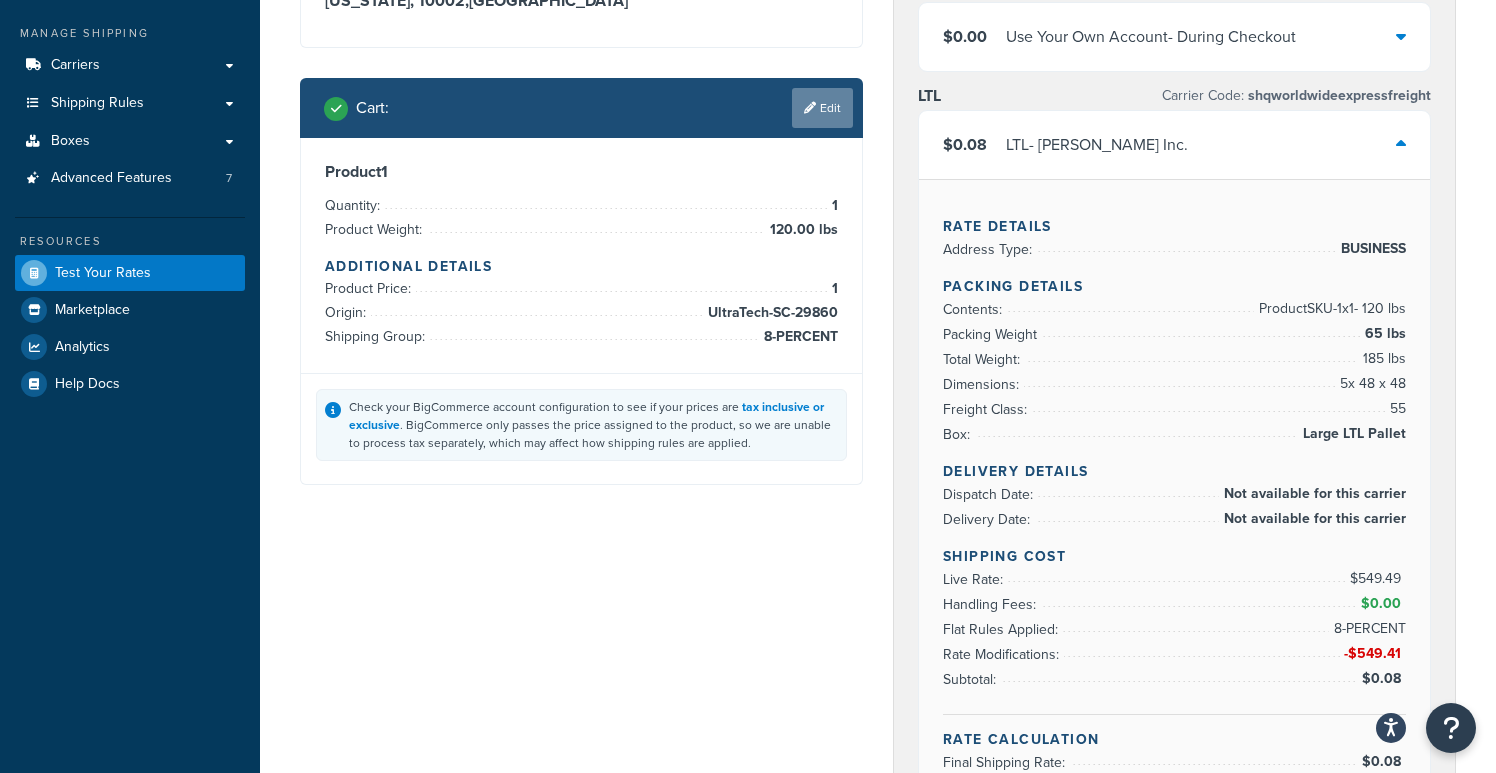 click on "Edit" at bounding box center (822, 108) 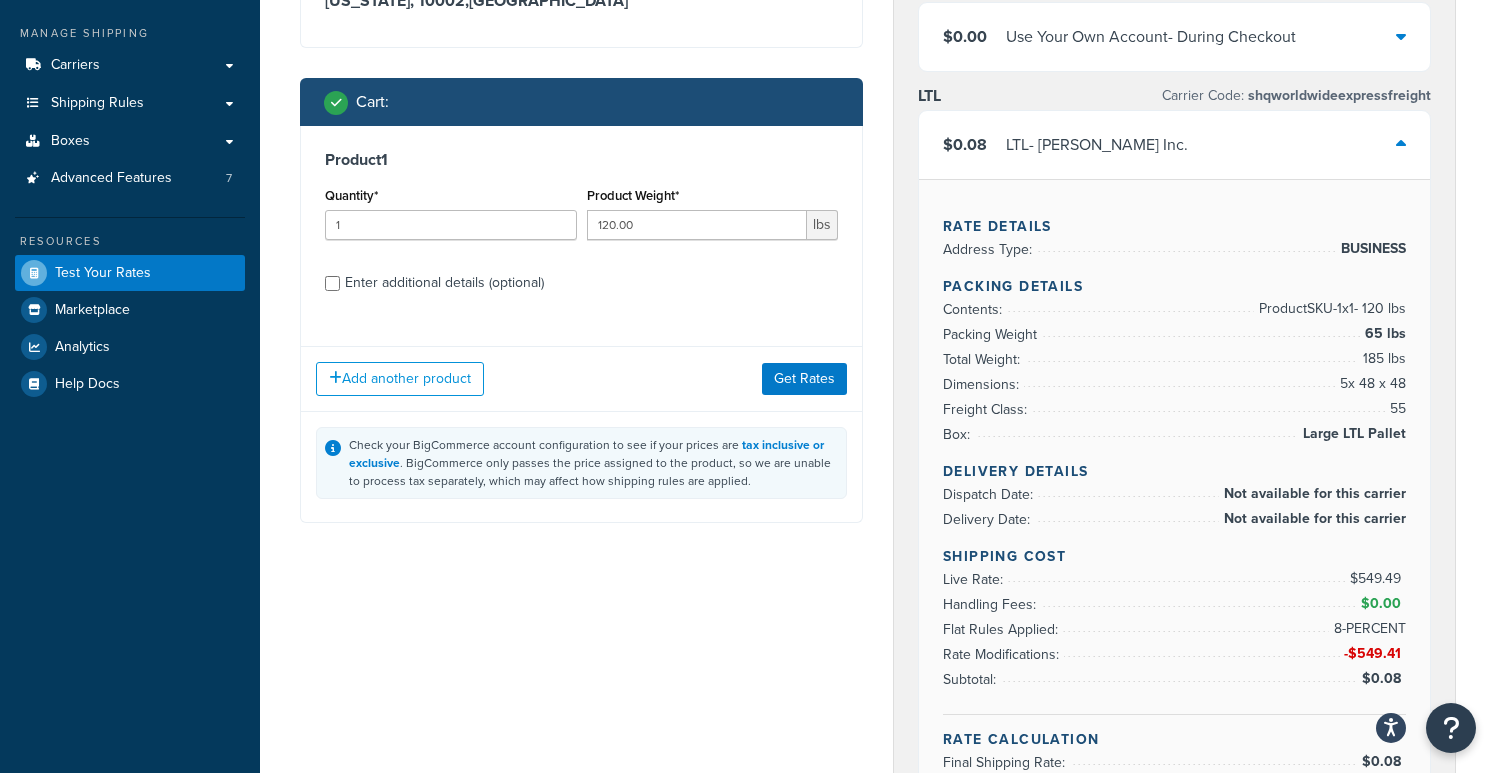 click on "Enter additional details (optional)" at bounding box center [444, 283] 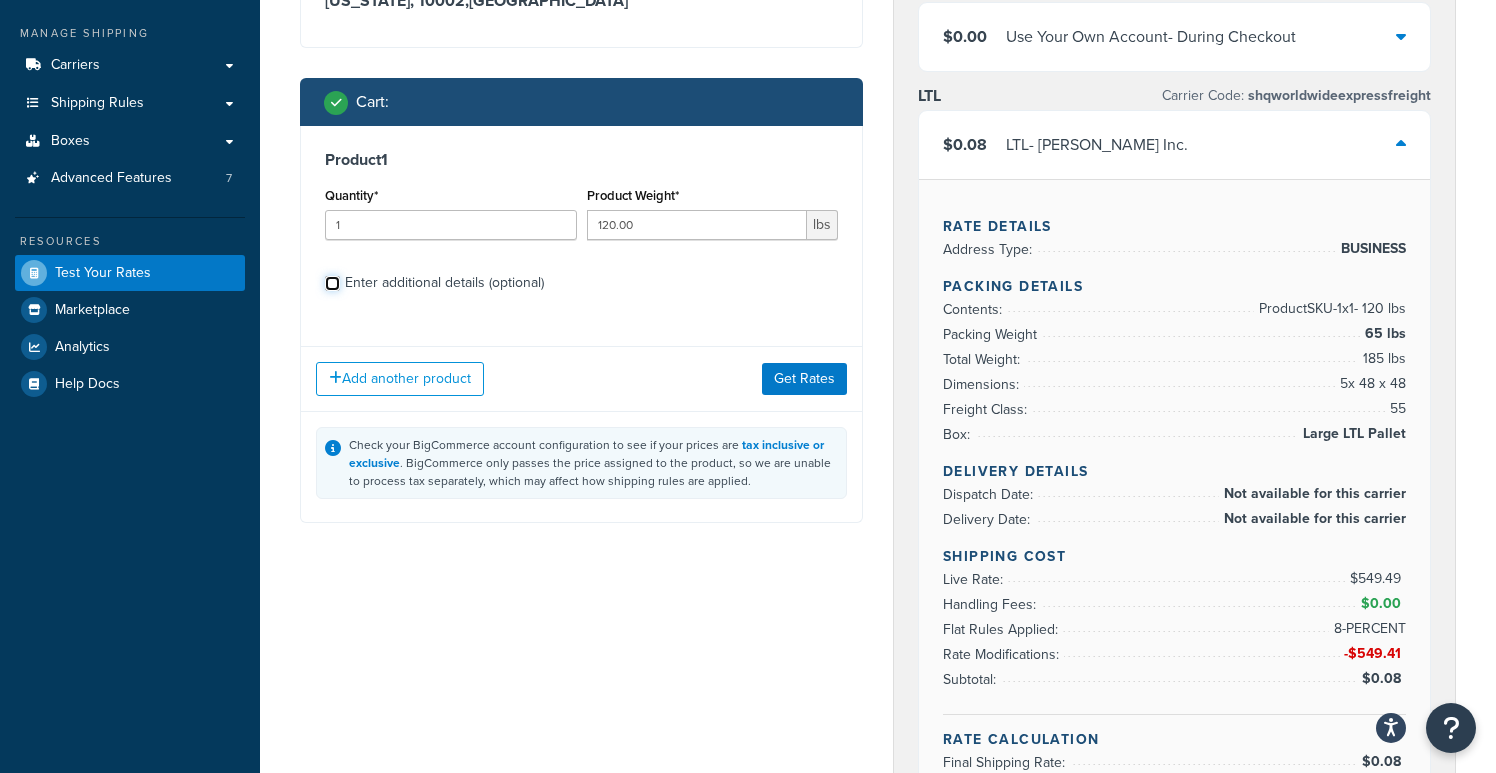 click on "Enter additional details (optional)" at bounding box center (332, 283) 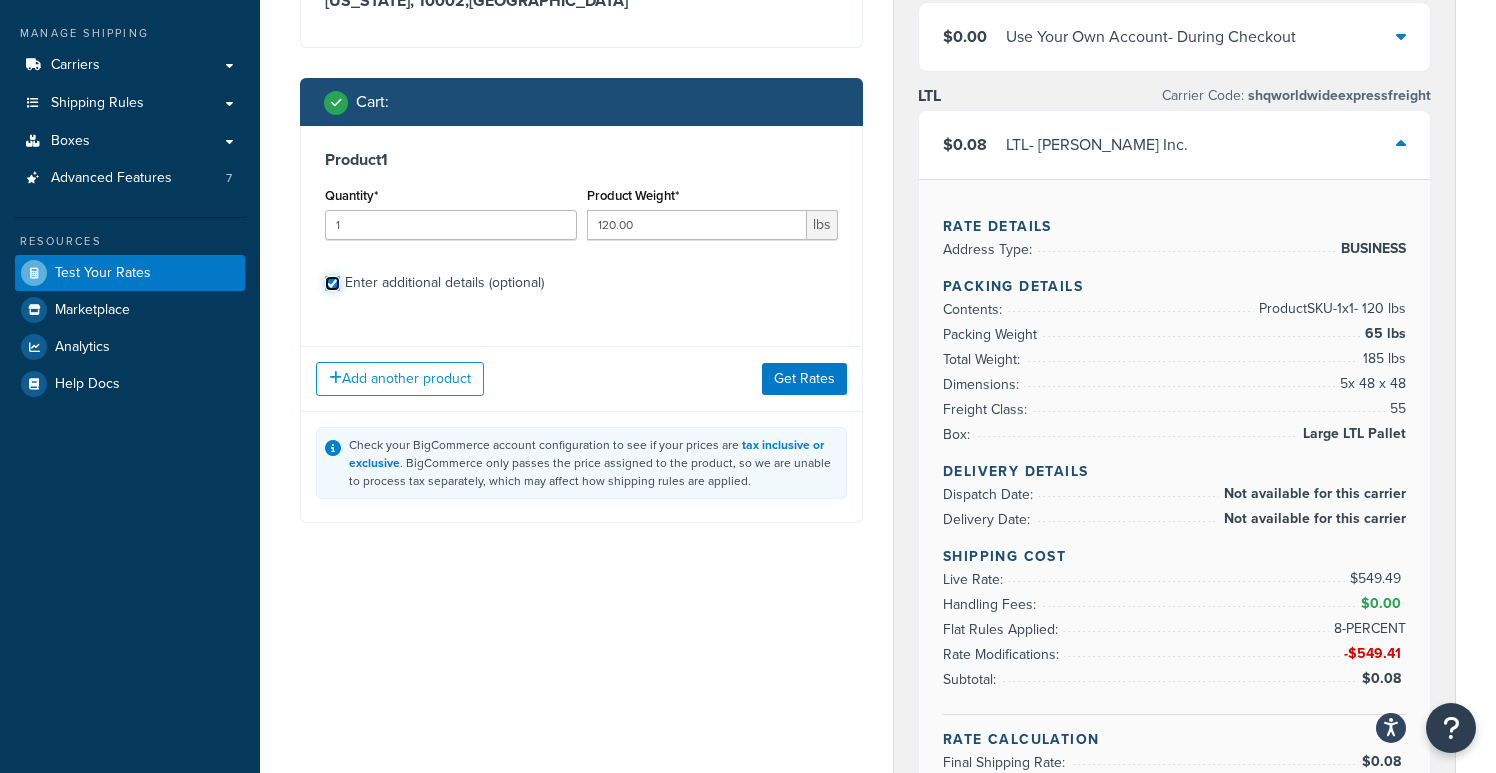 checkbox on "true" 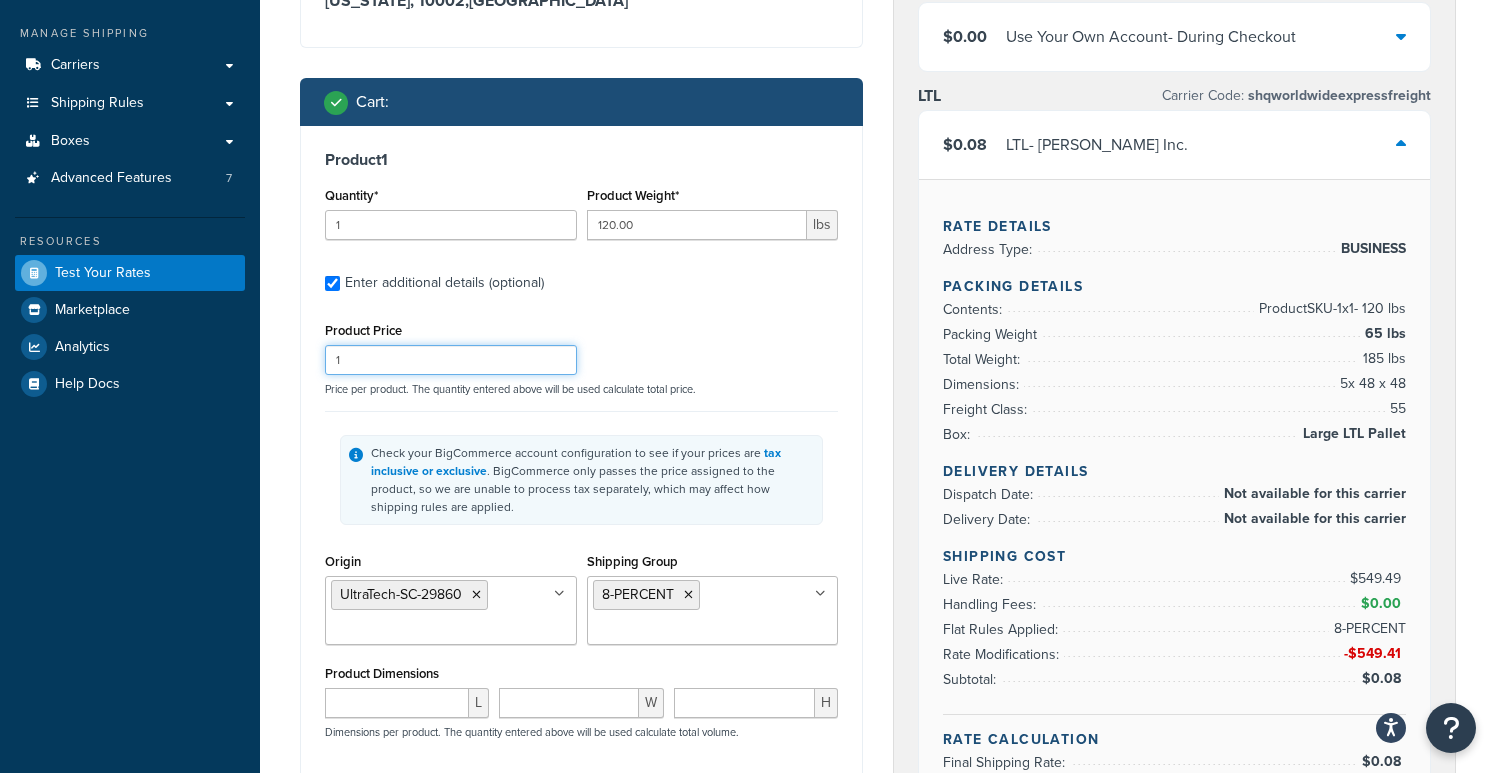 click on "1" at bounding box center [451, 360] 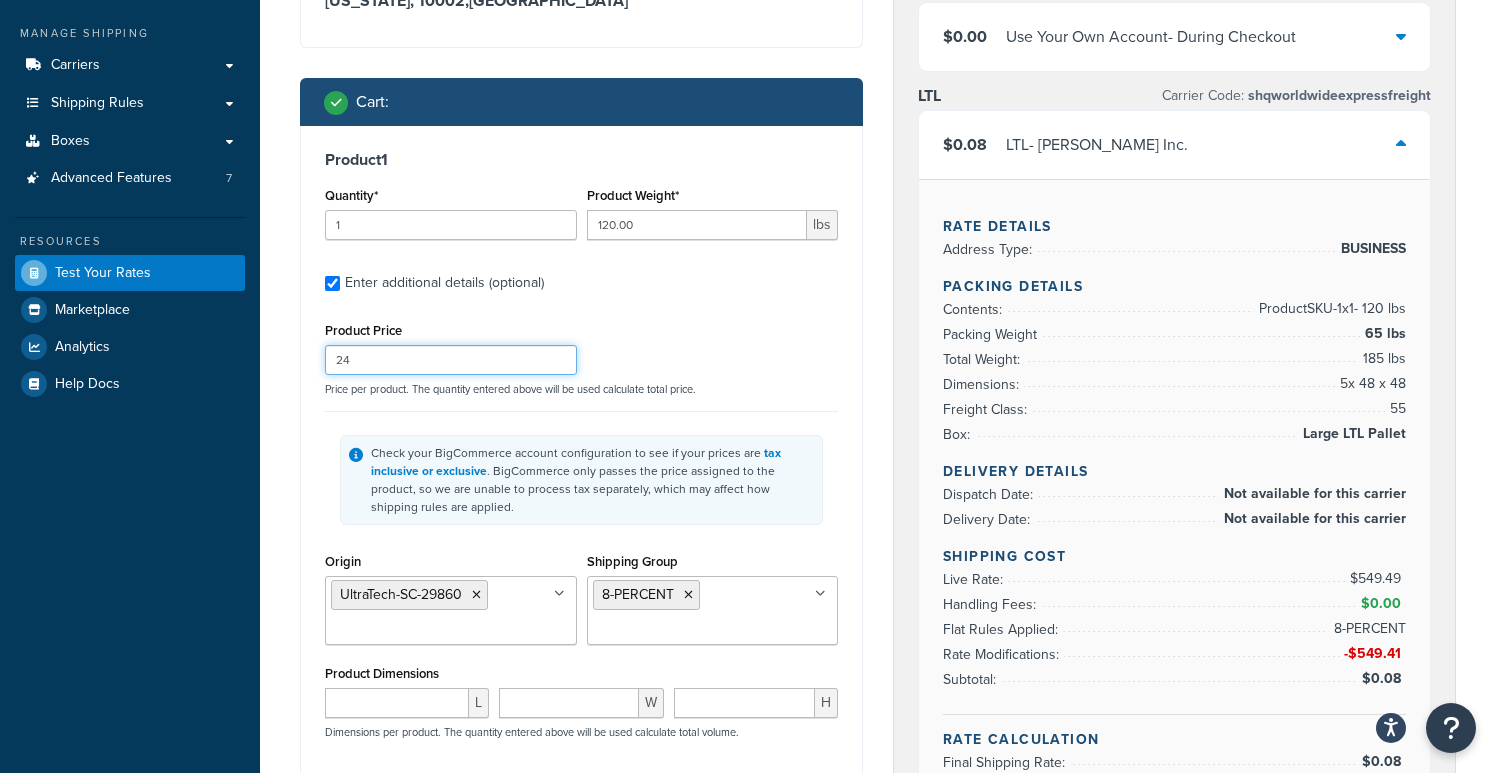 type on "243" 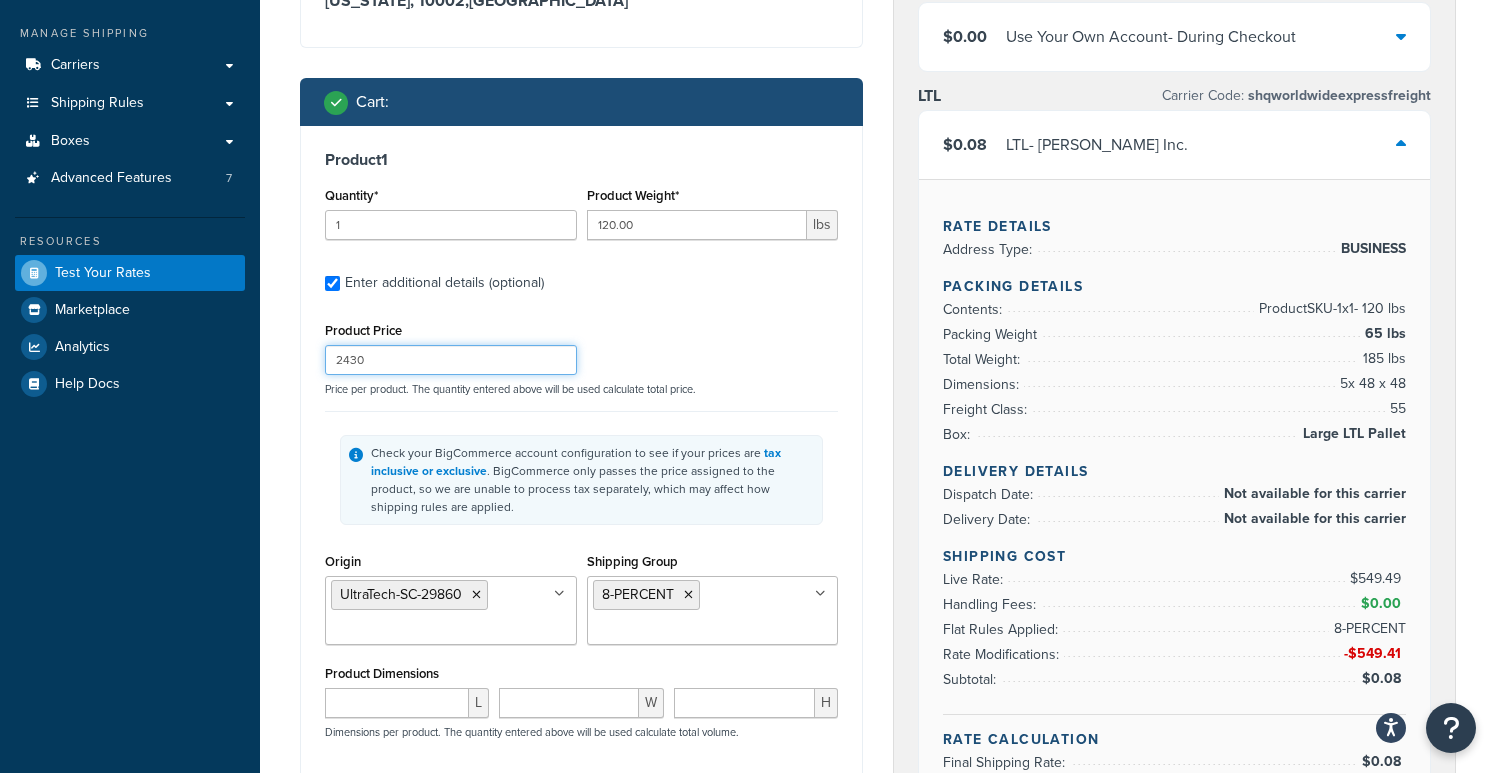 type on "2430" 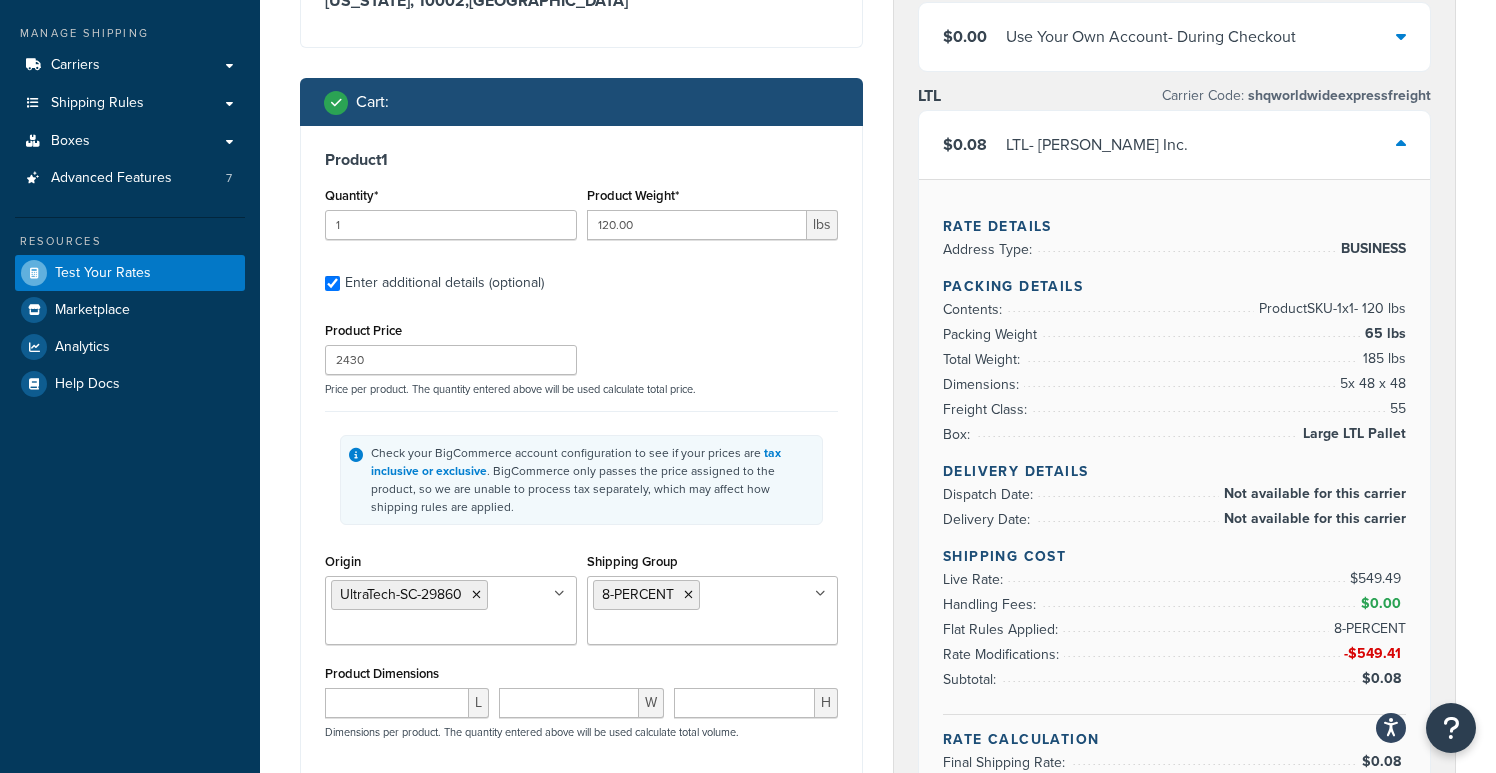 click on "Product Price   2430 Price per product. The quantity entered above will be used calculate total price." at bounding box center [581, 356] 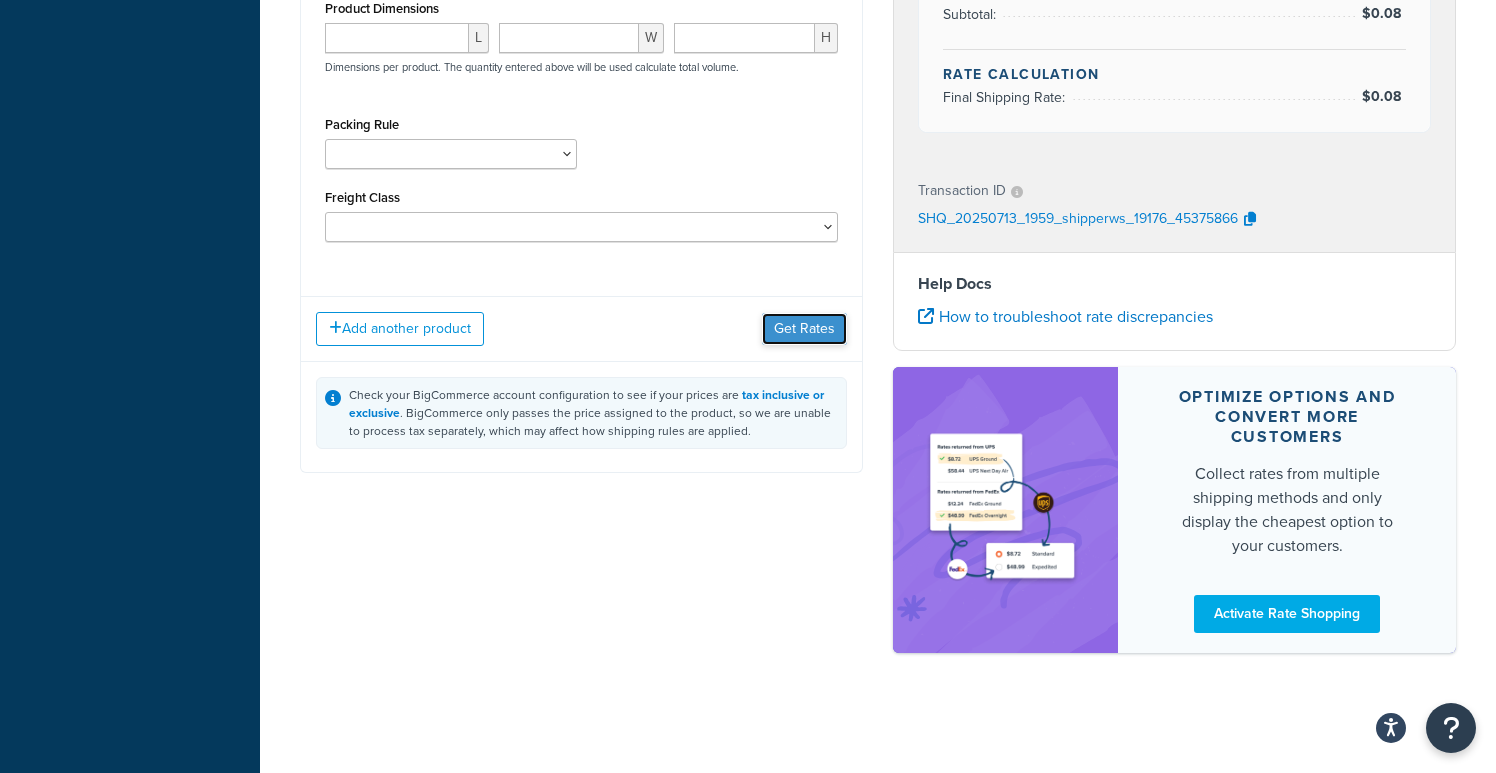 click on "Get Rates" at bounding box center (804, 329) 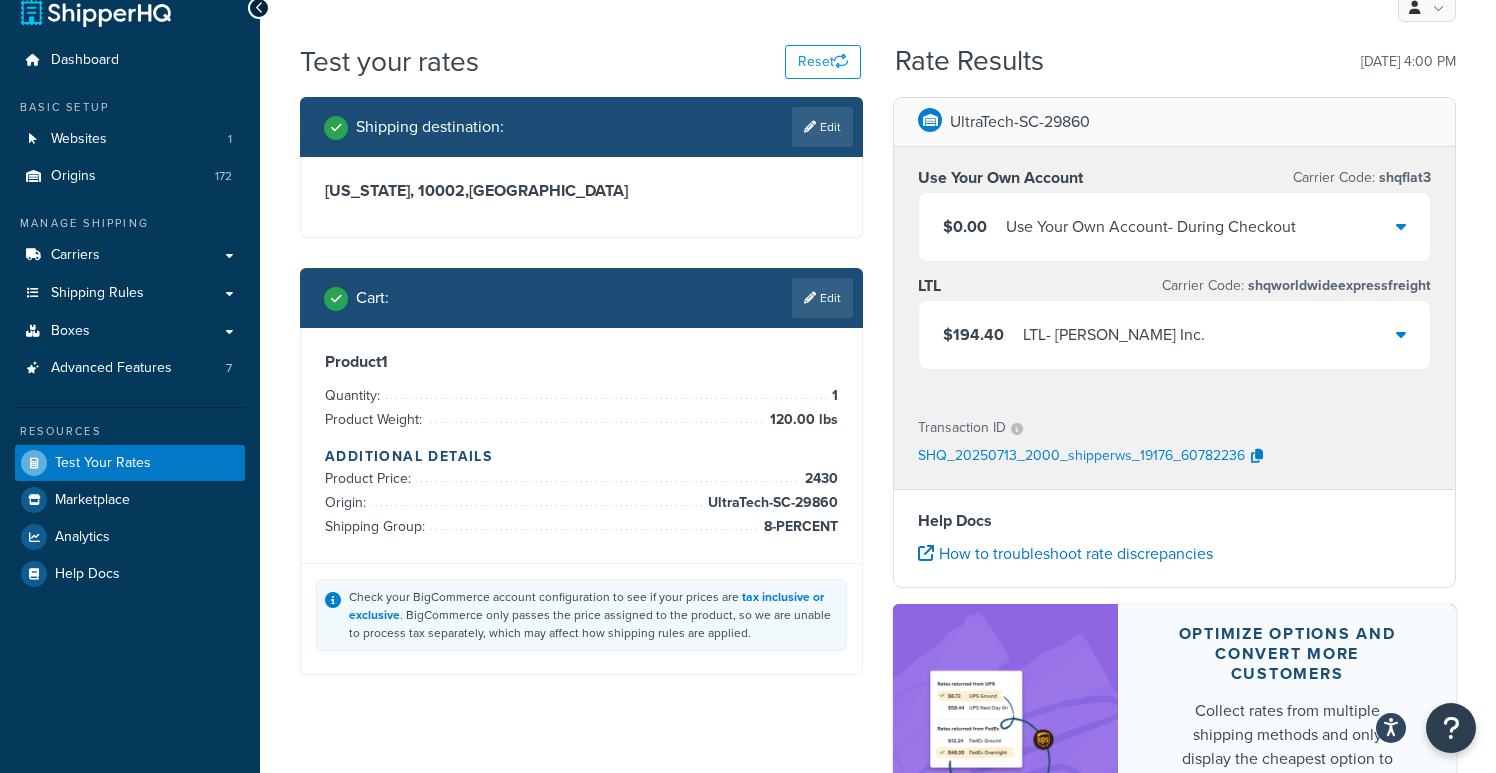 scroll, scrollTop: 0, scrollLeft: 0, axis: both 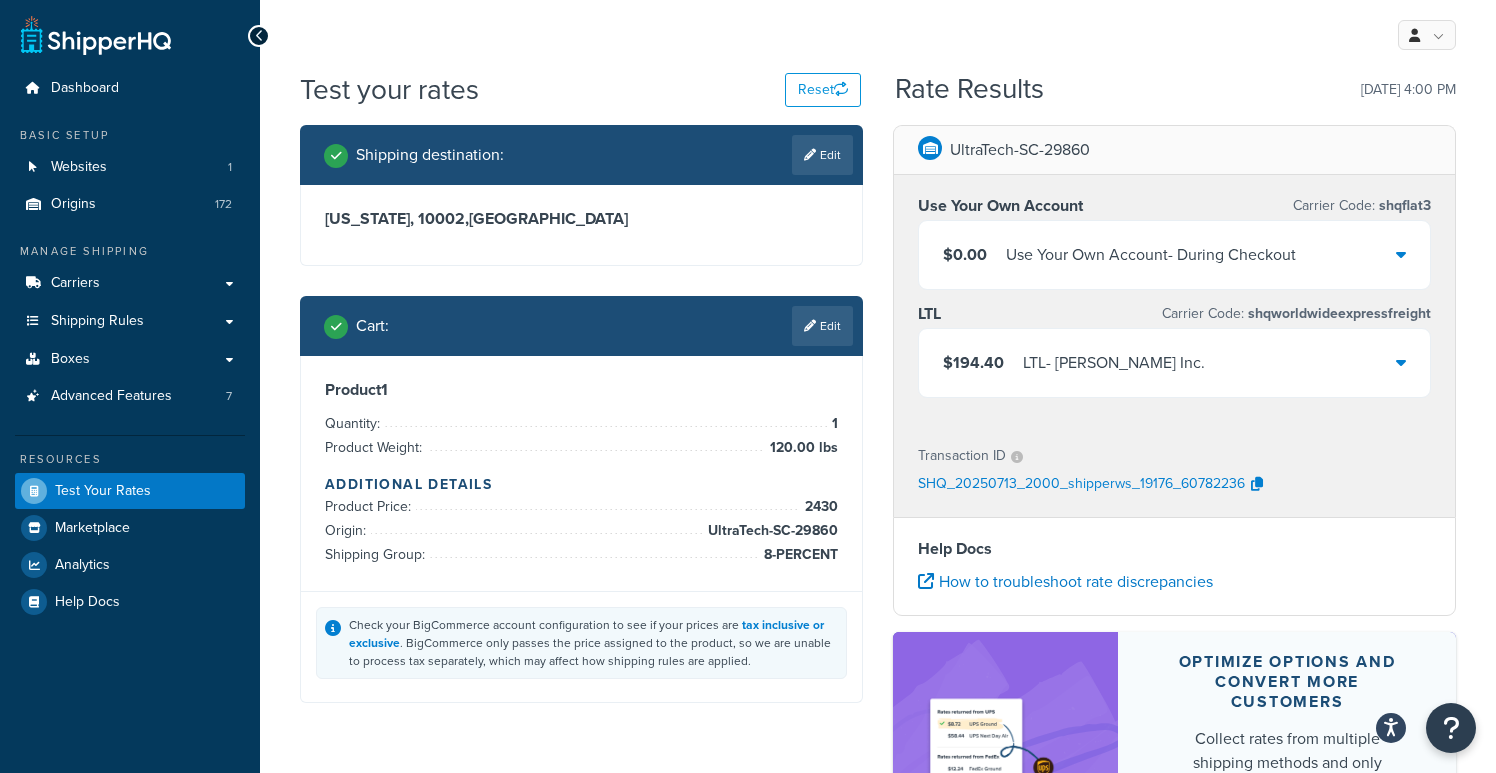 click on "$194.40 LTL  -   Saia Inc." at bounding box center [1174, 363] 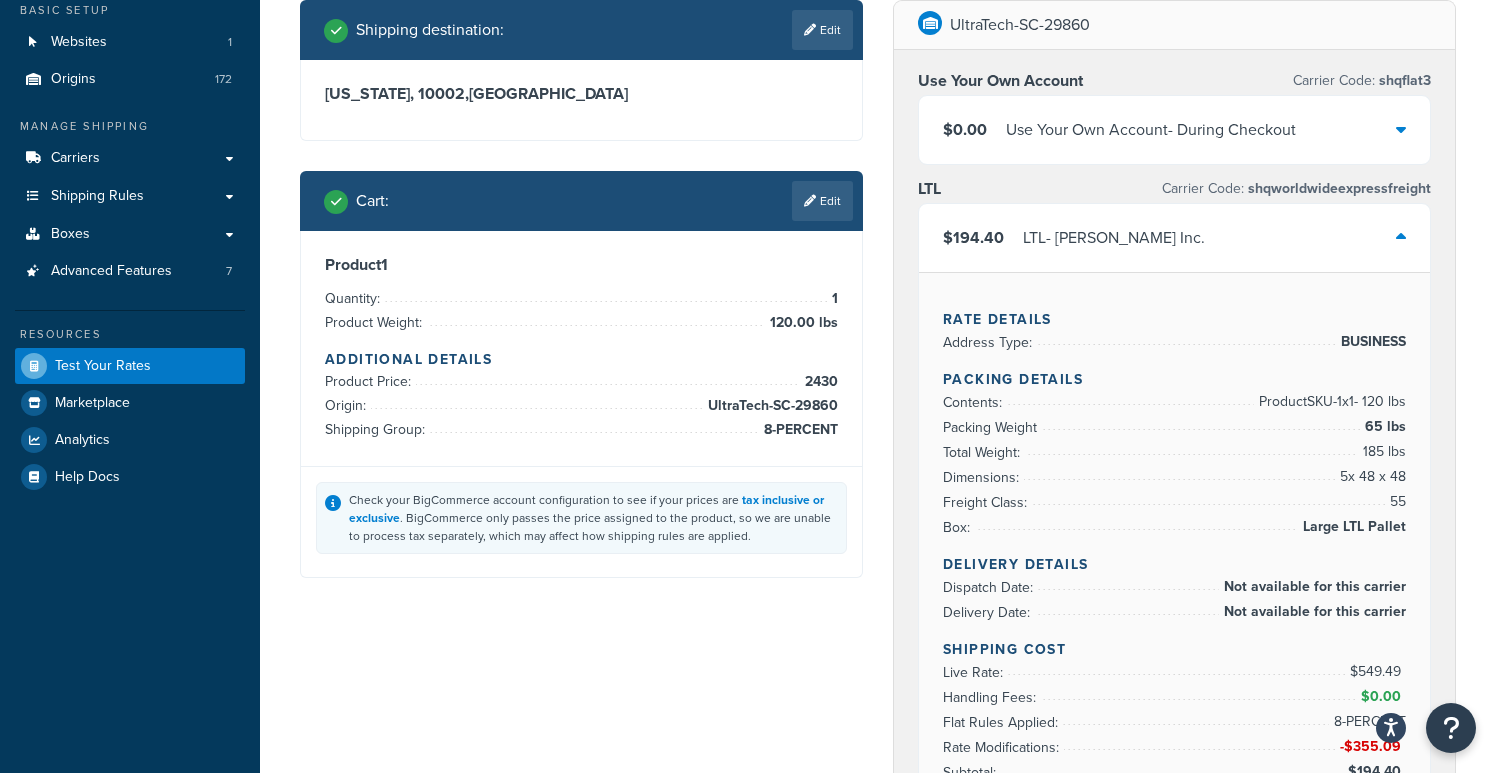 scroll, scrollTop: 0, scrollLeft: 0, axis: both 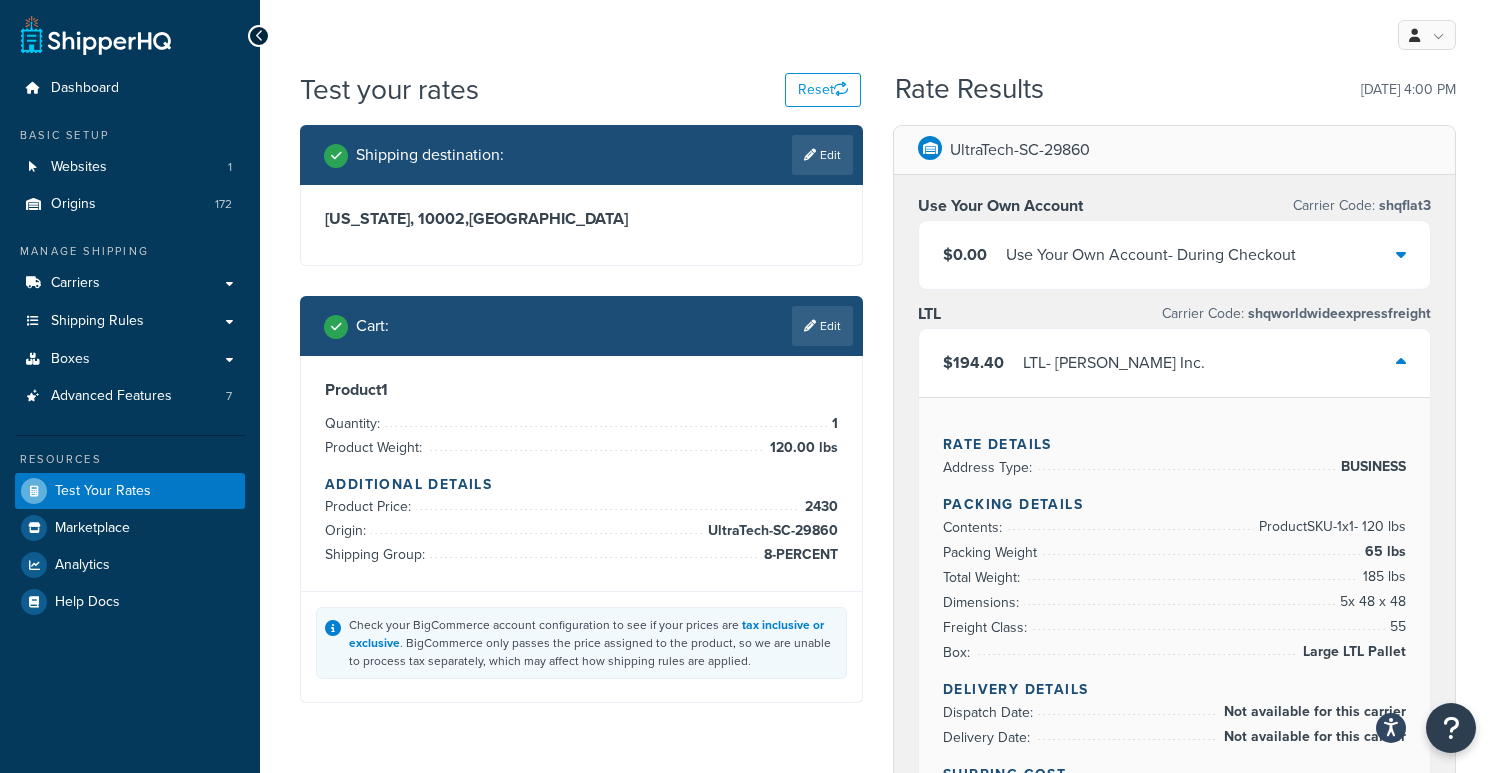 click on "$194.40 LTL  -   Saia Inc." at bounding box center [1174, 363] 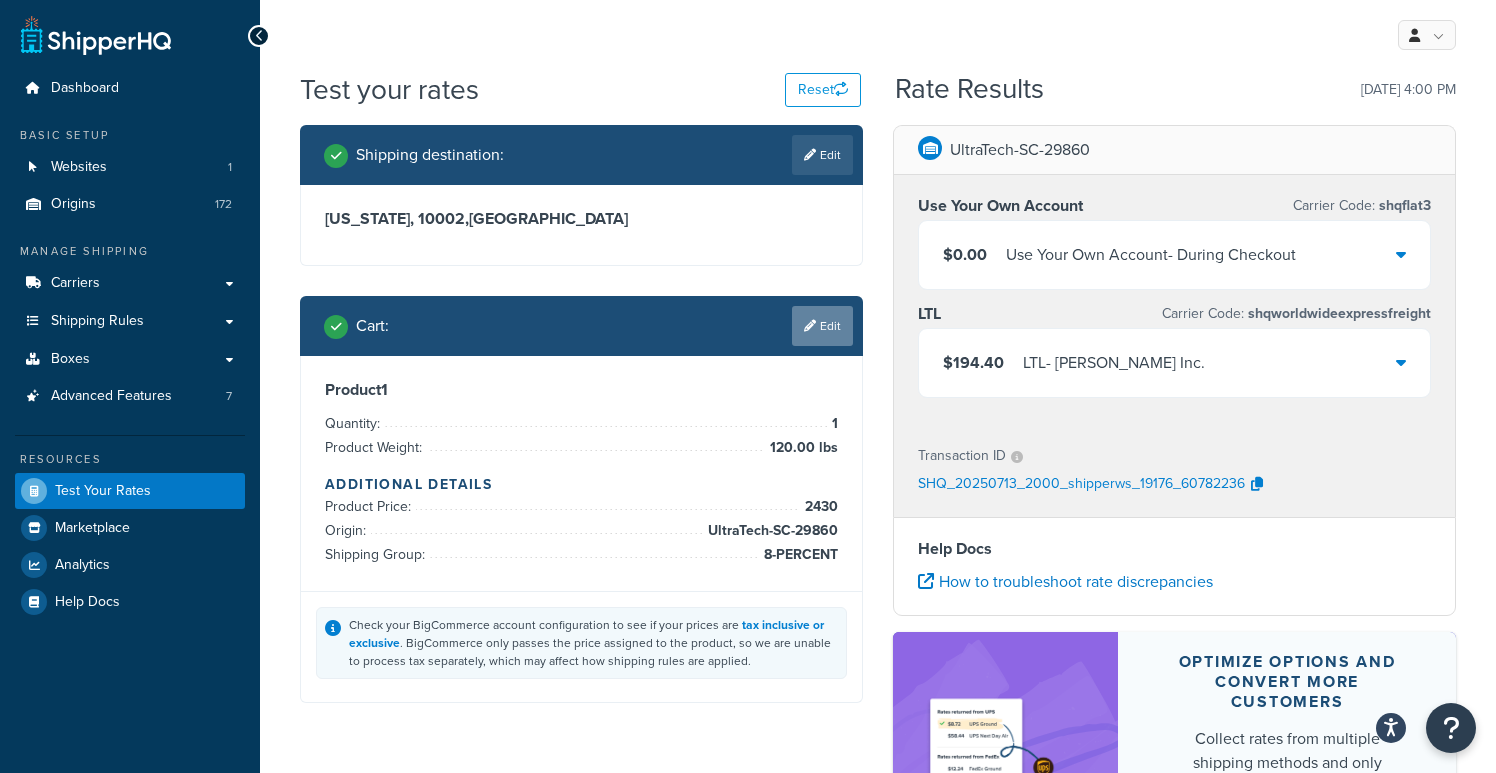 click on "Edit" at bounding box center (822, 326) 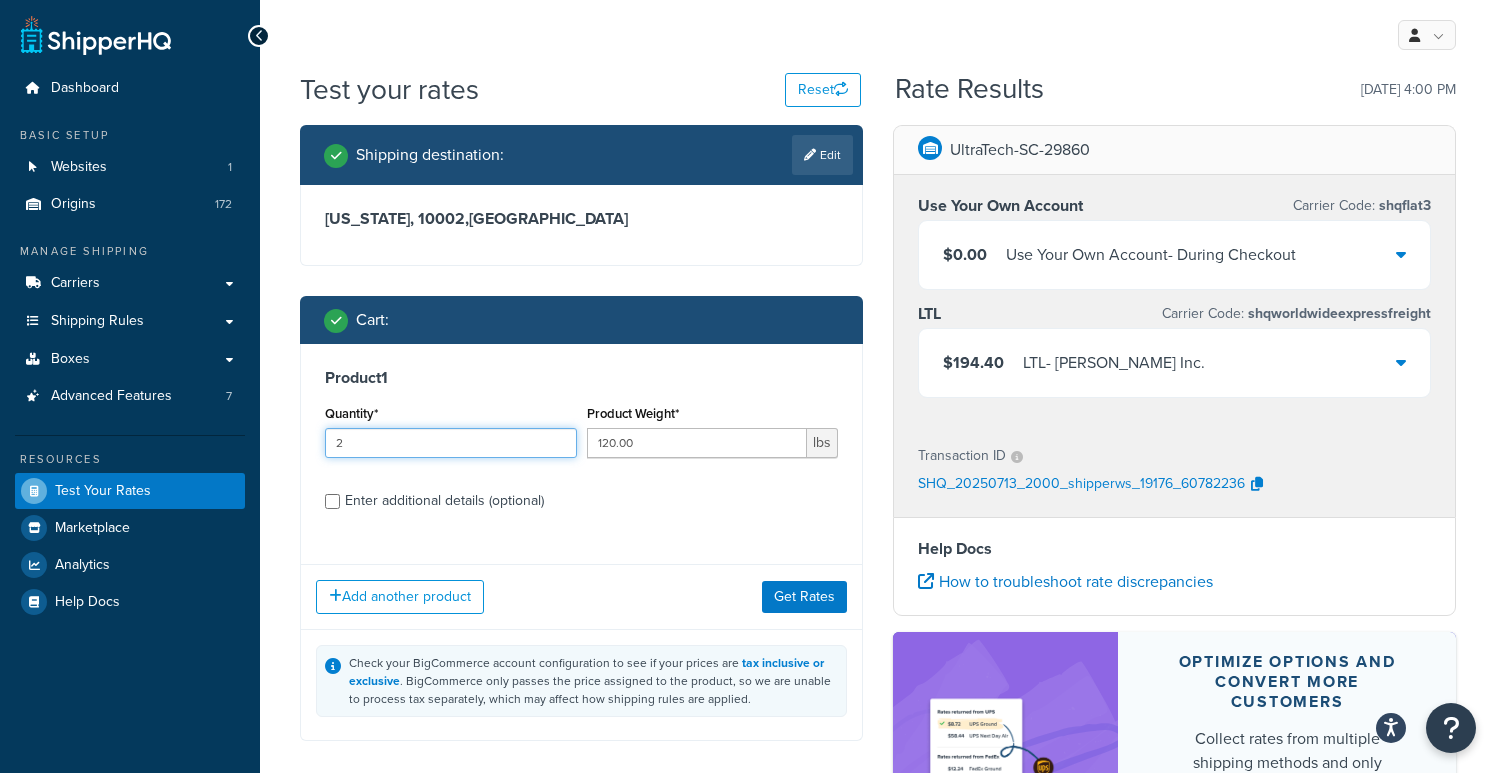 type on "2" 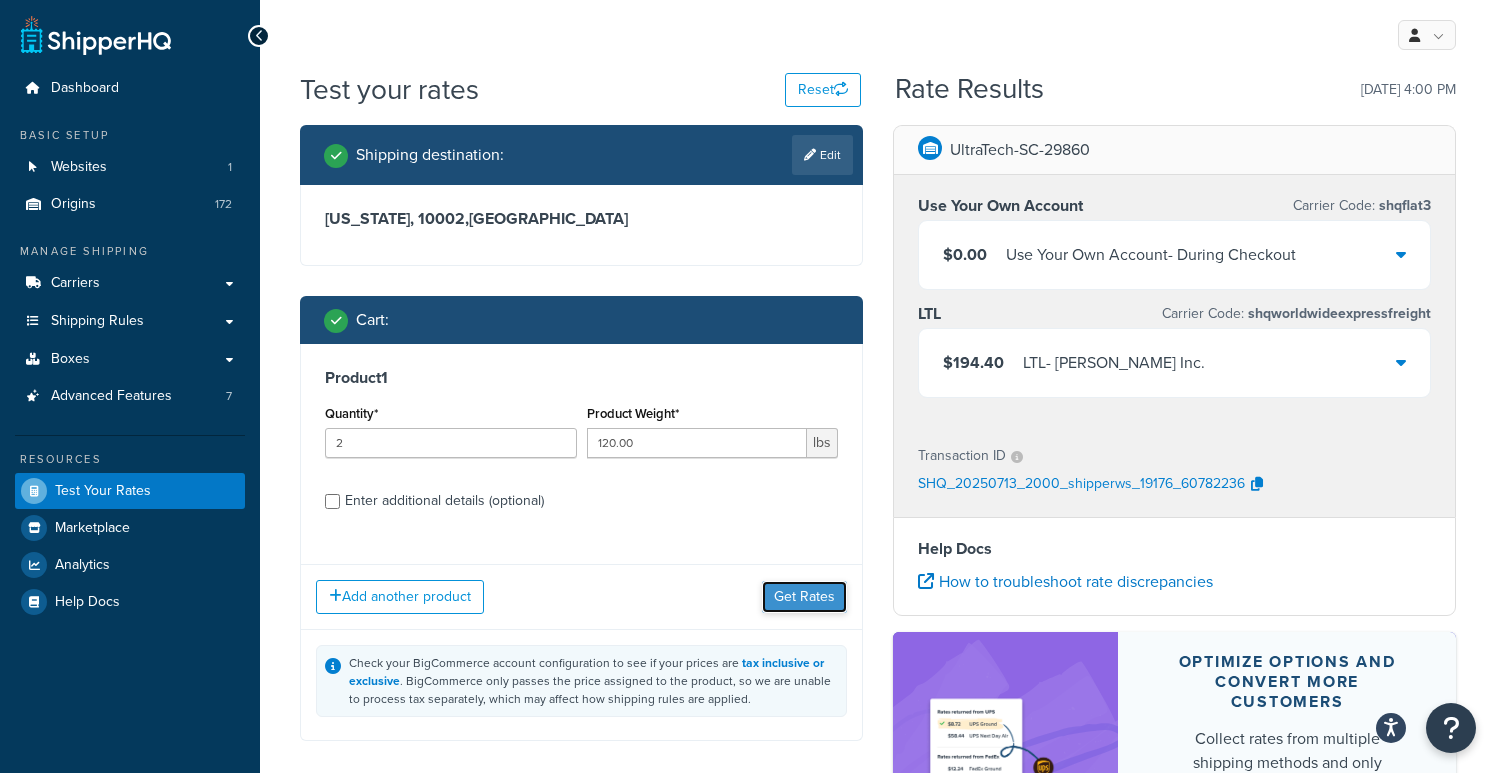 click on "Get Rates" at bounding box center [804, 597] 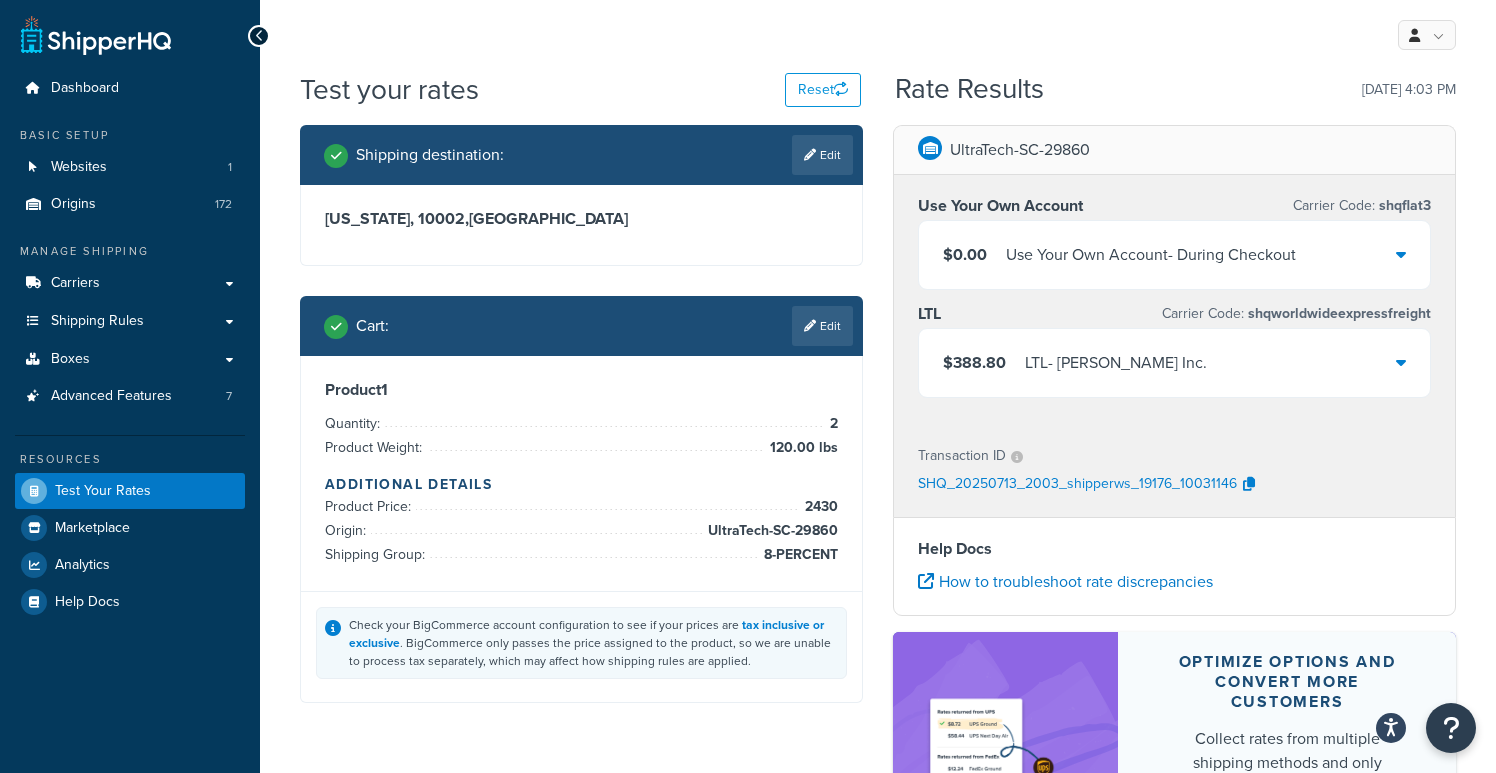 click on "Transaction ID  SHQ_20250713_2003_shipperws_19176_10031146" at bounding box center [1174, 471] 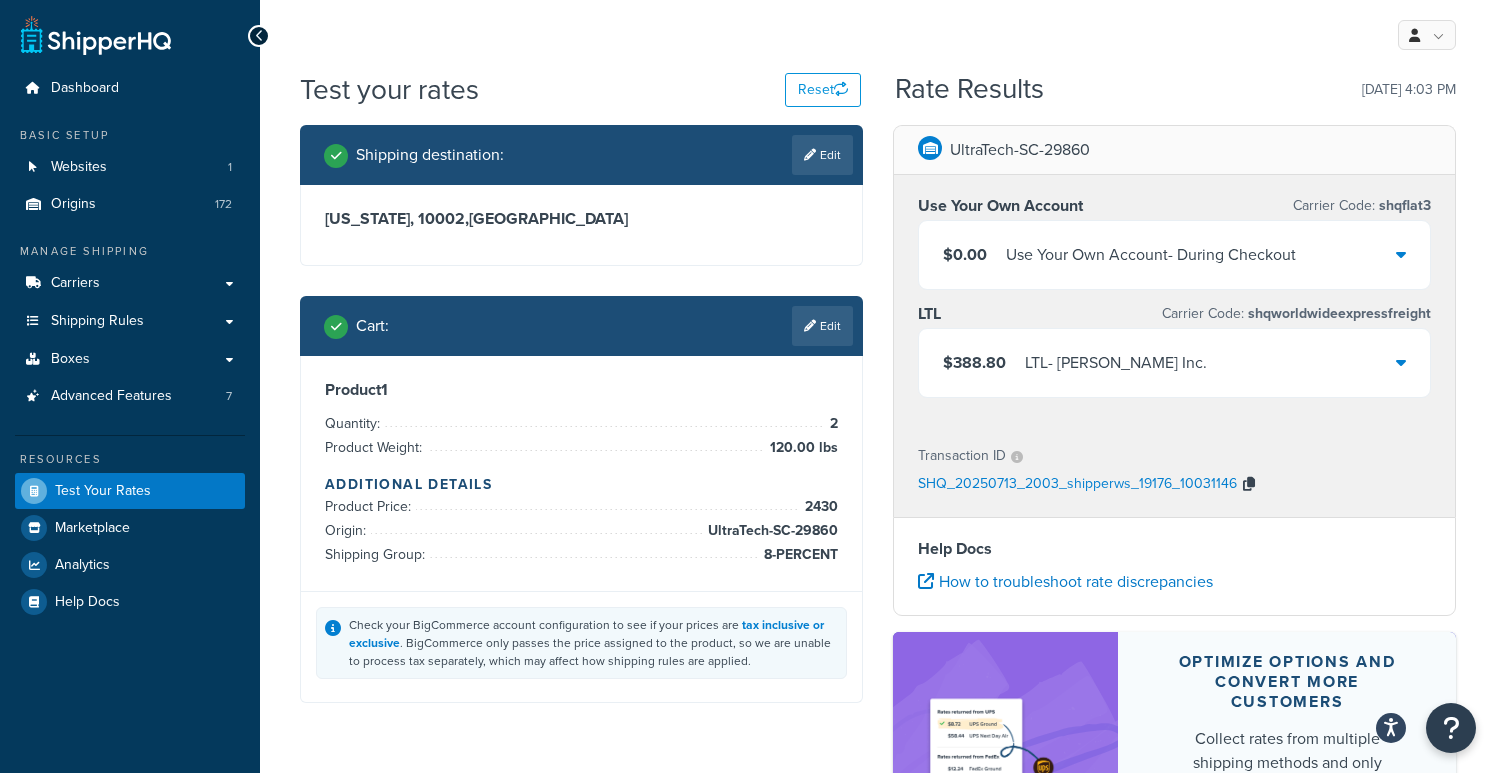 click at bounding box center [1249, 485] 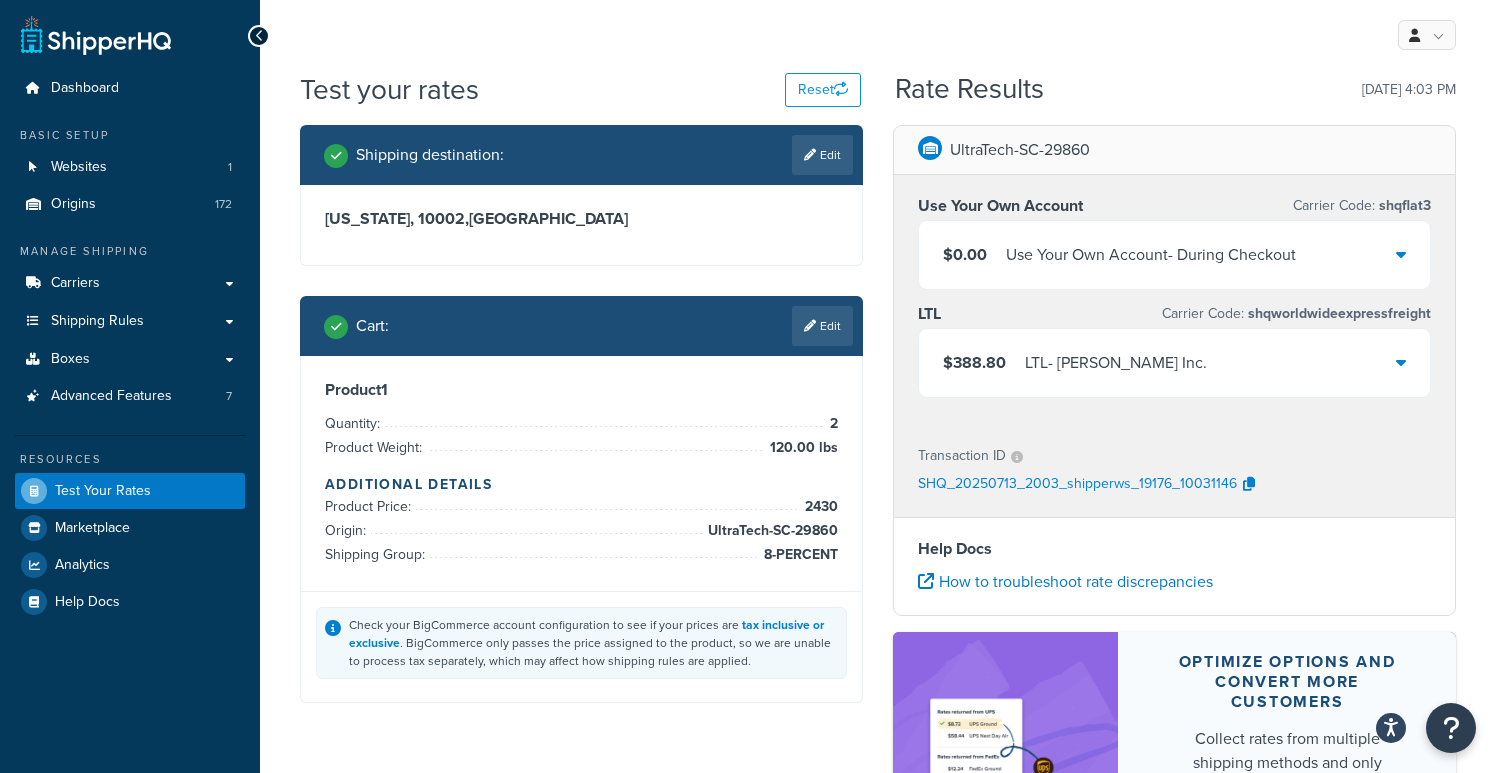 click on "Test your rates Reset   Rate Results 07/13/2025,  4:03 PM Shipping destination :  Edit   New York,    10002 ,  United States Cart :  Edit Product  1 Quantity: 2 Product Weight: 120.00   lbs Additional Details Product Price: 2430 Origin: UltraTech-SC-29860 Shipping Group: 8-PERCENT Check your BigCommerce account configuration to see if your prices are   tax inclusive or exclusive . BigCommerce only passes the price assigned to the product, so we are unable to process tax separately, which may affect how shipping rules are applied. UltraTech-SC-29860 Use Your Own Account Carrier Code:   shqflat3 $0.00 Use Your Own Account  -   During Checkout LTL Carrier Code:   shqworldwideexpressfreight $388.80 LTL  -   Saia Inc. Transaction ID  SHQ_20250713_2003_shipperws_19176_10031146 Help Docs How to troubleshoot rate discrepancies Optimize options and convert more customers Collect rates from multiple shipping methods and only display the cheapest option to your customers. Activate Rate Shopping" at bounding box center [878, 529] 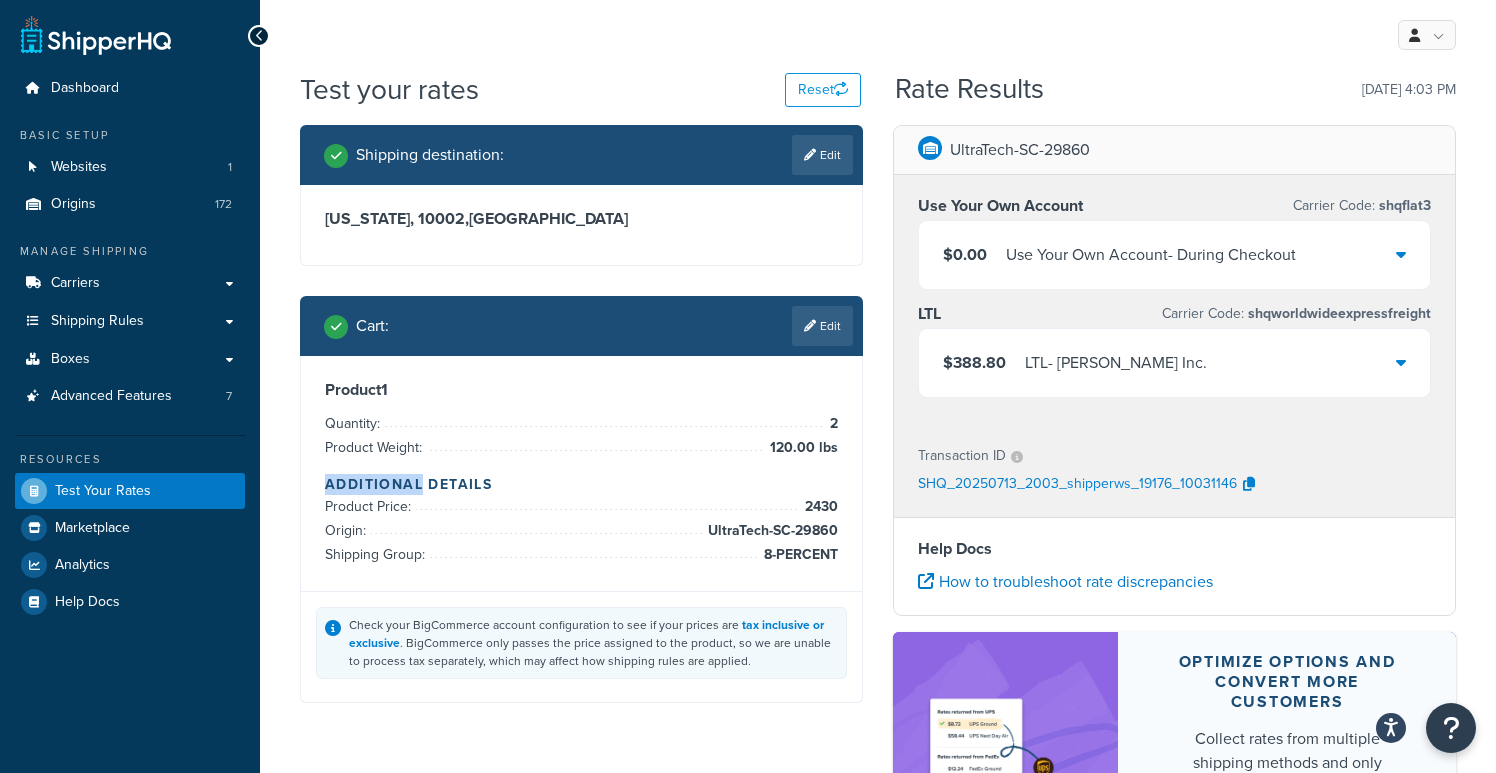click on "Test your rates Reset   Rate Results 07/13/2025,  4:03 PM Shipping destination :  Edit   New York,    10002 ,  United States Cart :  Edit Product  1 Quantity: 2 Product Weight: 120.00   lbs Additional Details Product Price: 2430 Origin: UltraTech-SC-29860 Shipping Group: 8-PERCENT Check your BigCommerce account configuration to see if your prices are   tax inclusive or exclusive . BigCommerce only passes the price assigned to the product, so we are unable to process tax separately, which may affect how shipping rules are applied. UltraTech-SC-29860 Use Your Own Account Carrier Code:   shqflat3 $0.00 Use Your Own Account  -   During Checkout LTL Carrier Code:   shqworldwideexpressfreight $388.80 LTL  -   Saia Inc. Transaction ID  SHQ_20250713_2003_shipperws_19176_10031146 Help Docs How to troubleshoot rate discrepancies Optimize options and convert more customers Collect rates from multiple shipping methods and only display the cheapest option to your customers. Activate Rate Shopping" at bounding box center [878, 529] 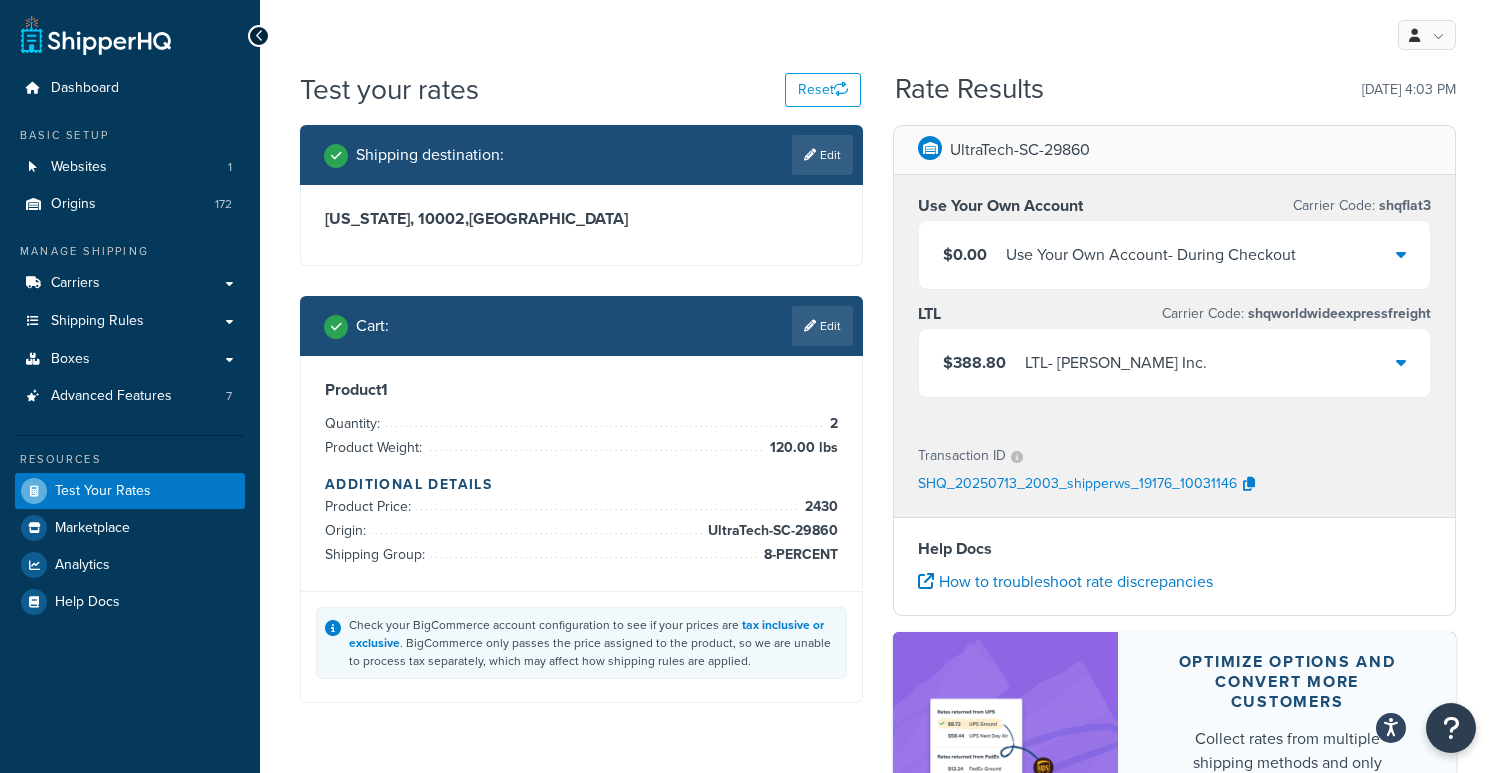scroll, scrollTop: 20, scrollLeft: 0, axis: vertical 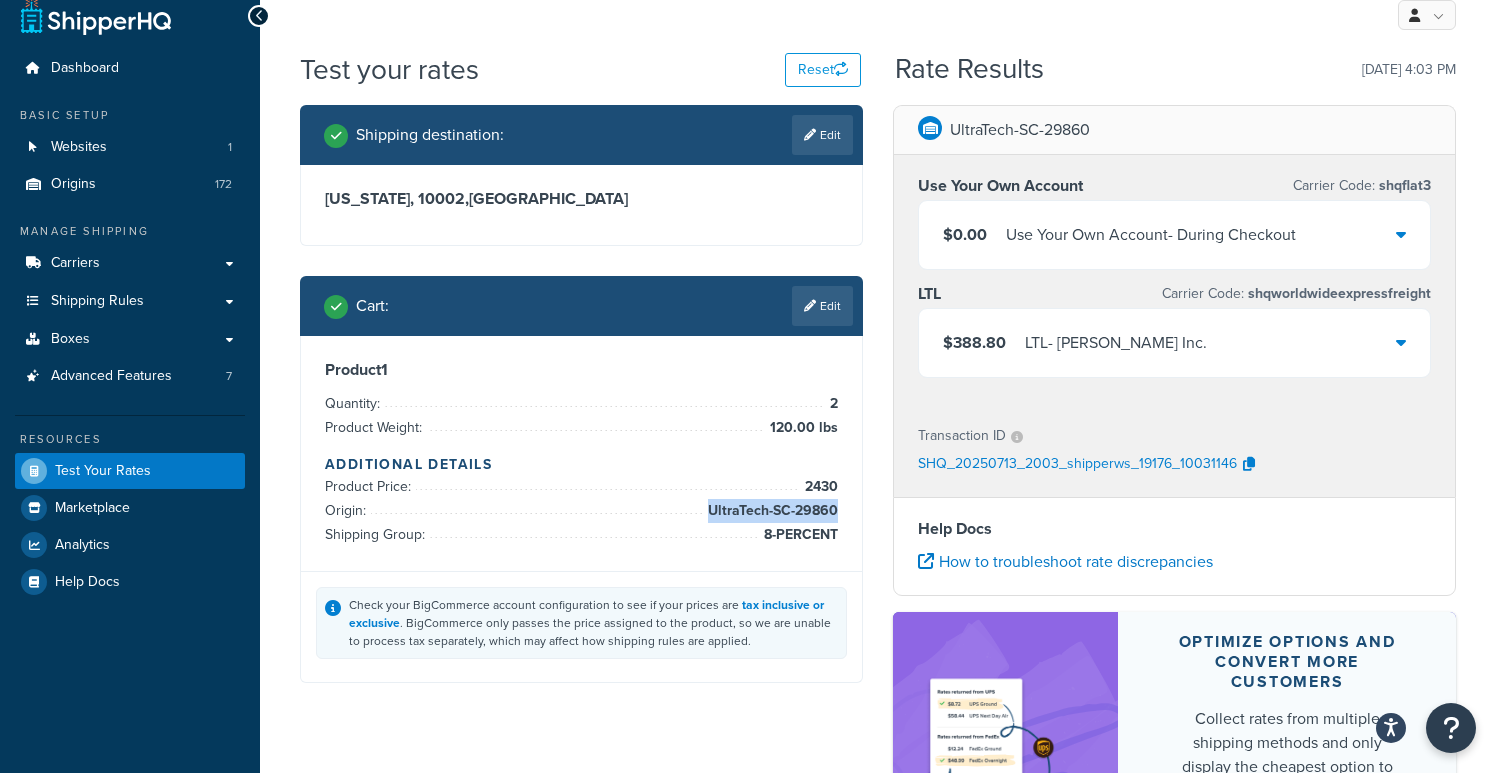 drag, startPoint x: 705, startPoint y: 512, endPoint x: 837, endPoint y: 510, distance: 132.01515 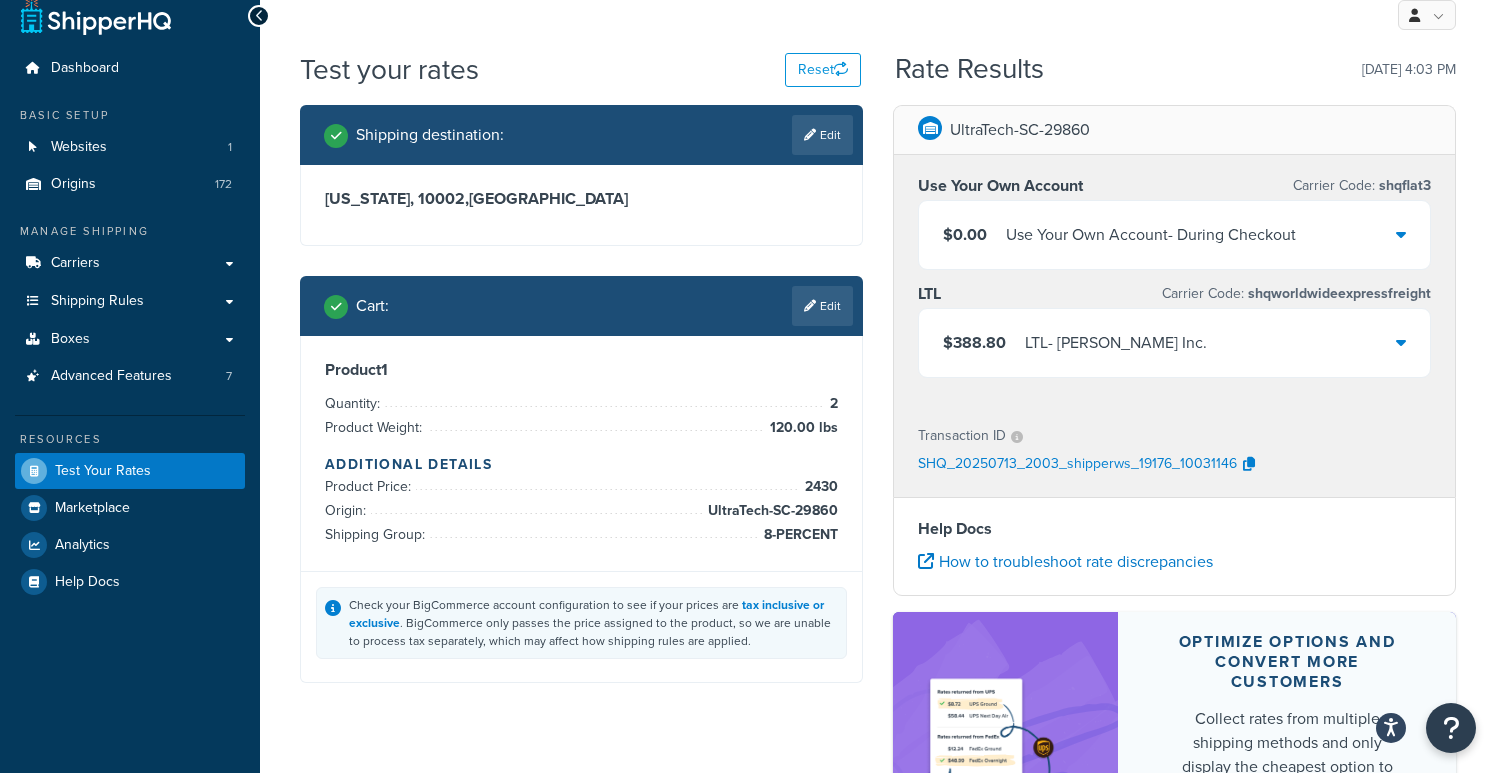 click on "SHQ_20250713_2003_shipperws_19176_10031146" at bounding box center (1174, 465) 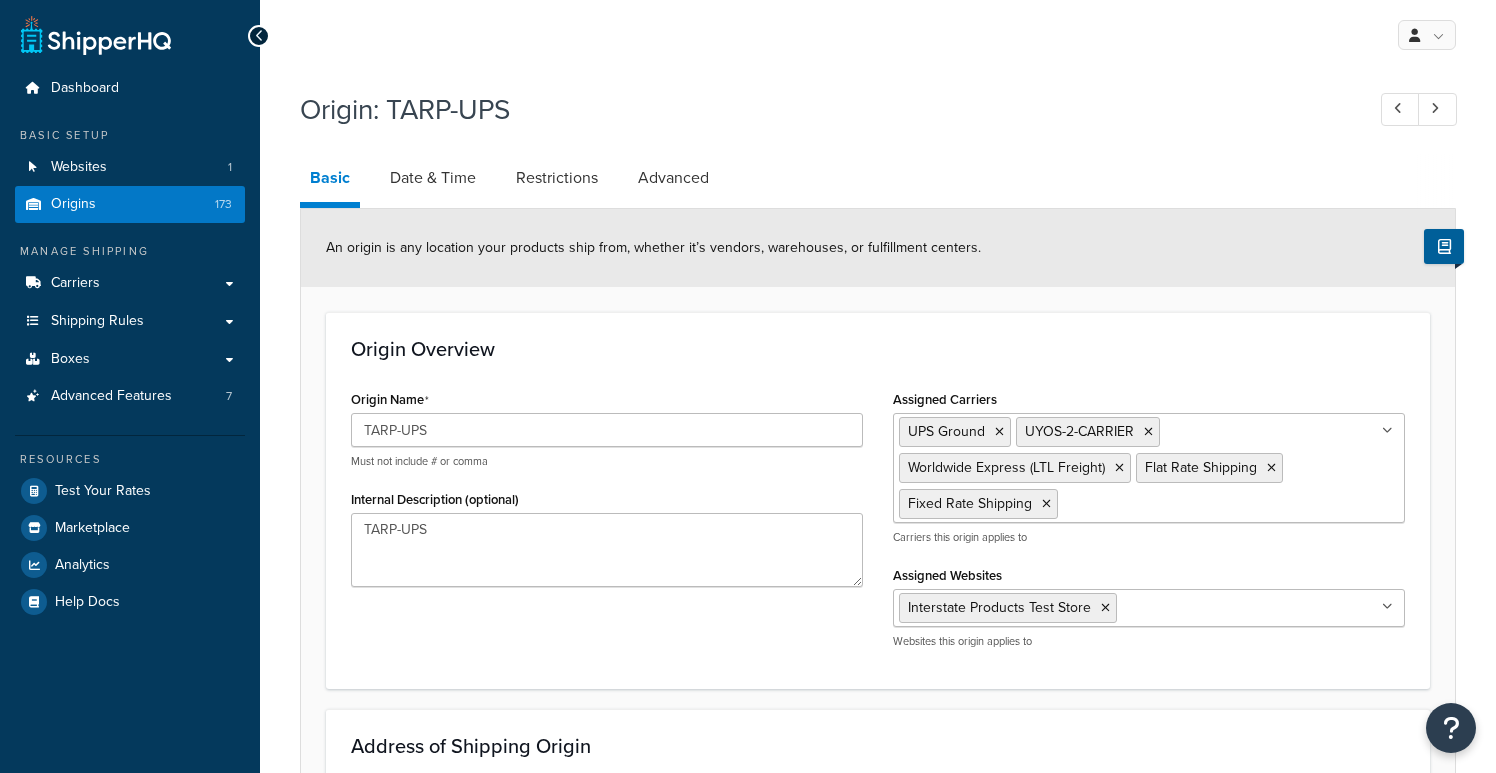 select on "47" 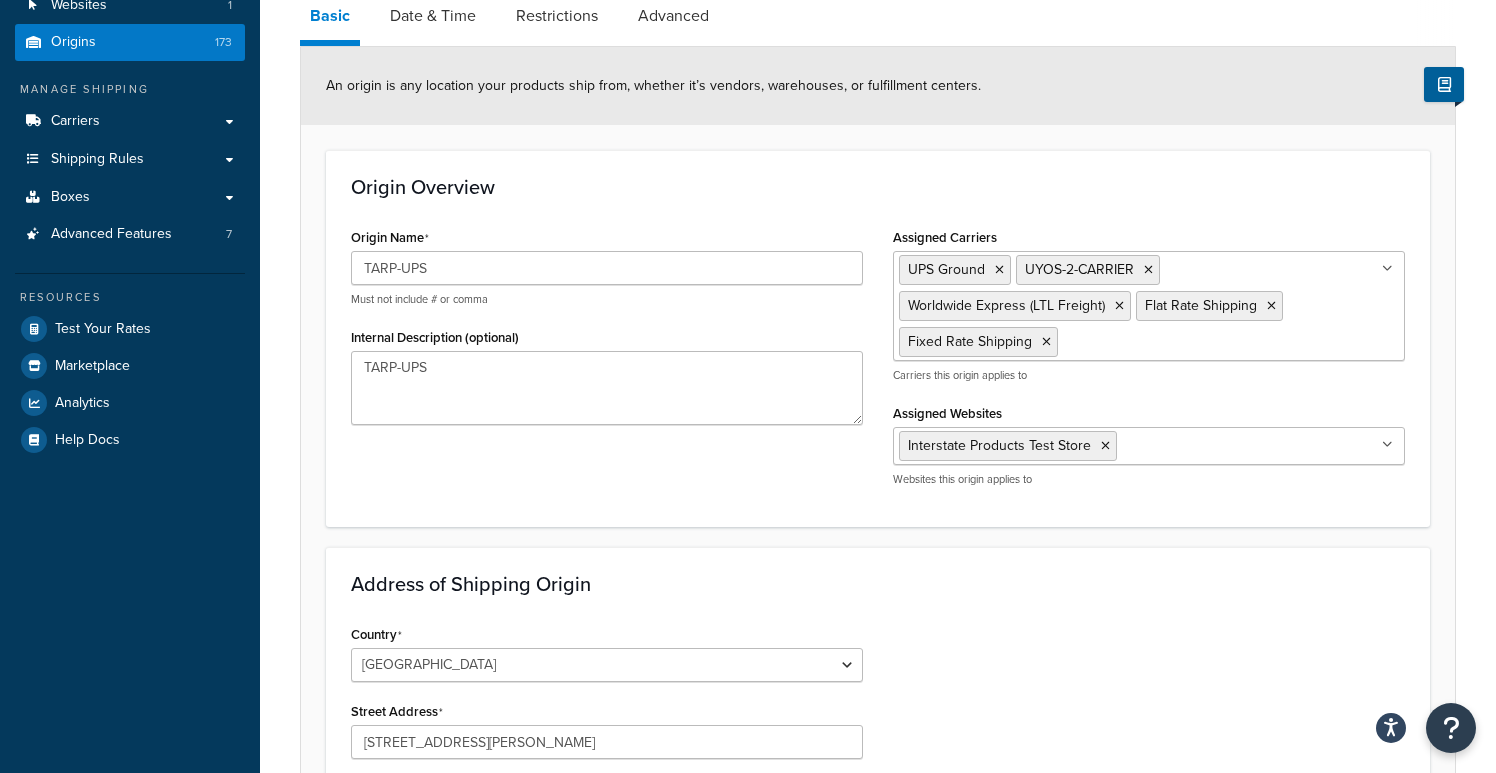 scroll, scrollTop: 0, scrollLeft: 0, axis: both 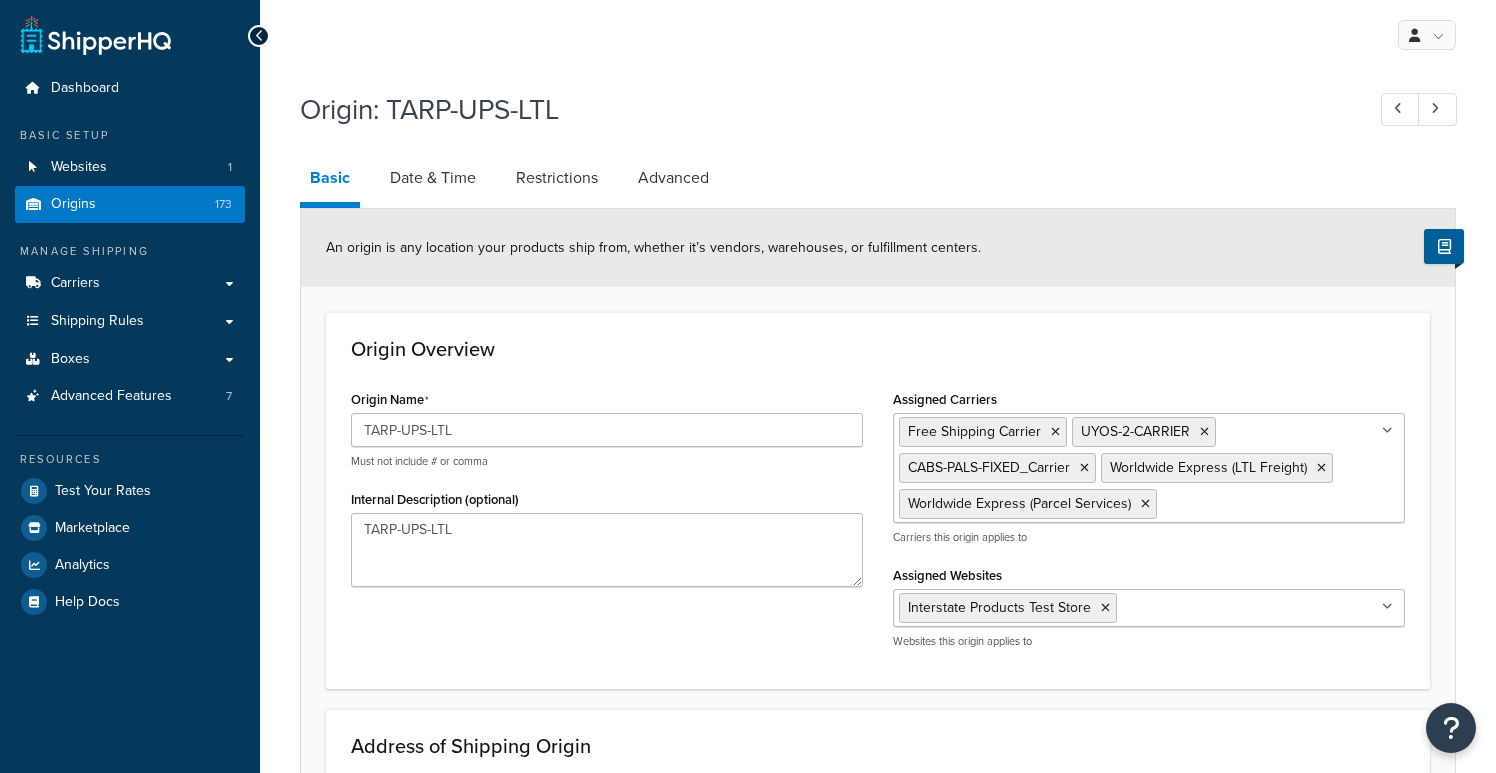 select on "47" 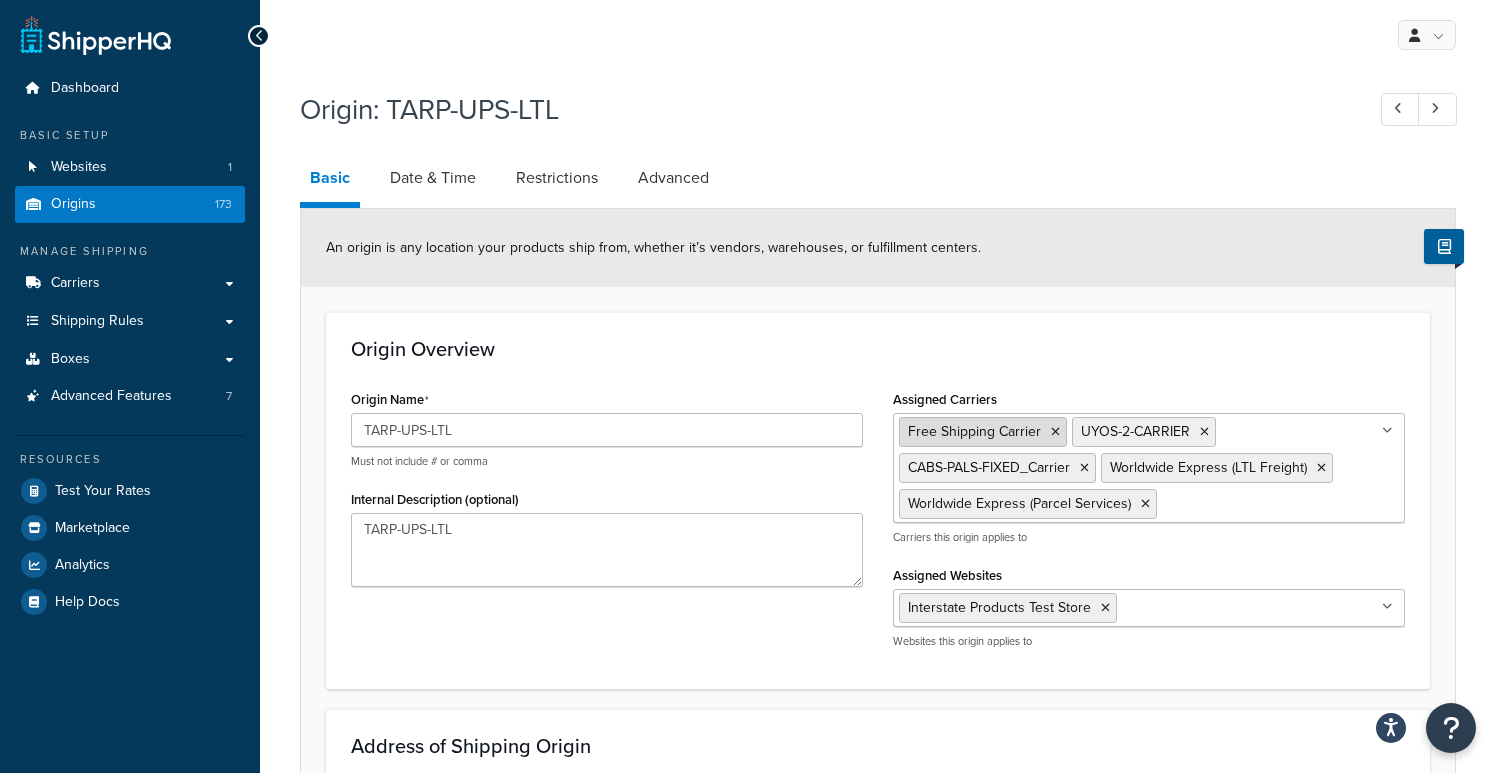click at bounding box center [1055, 432] 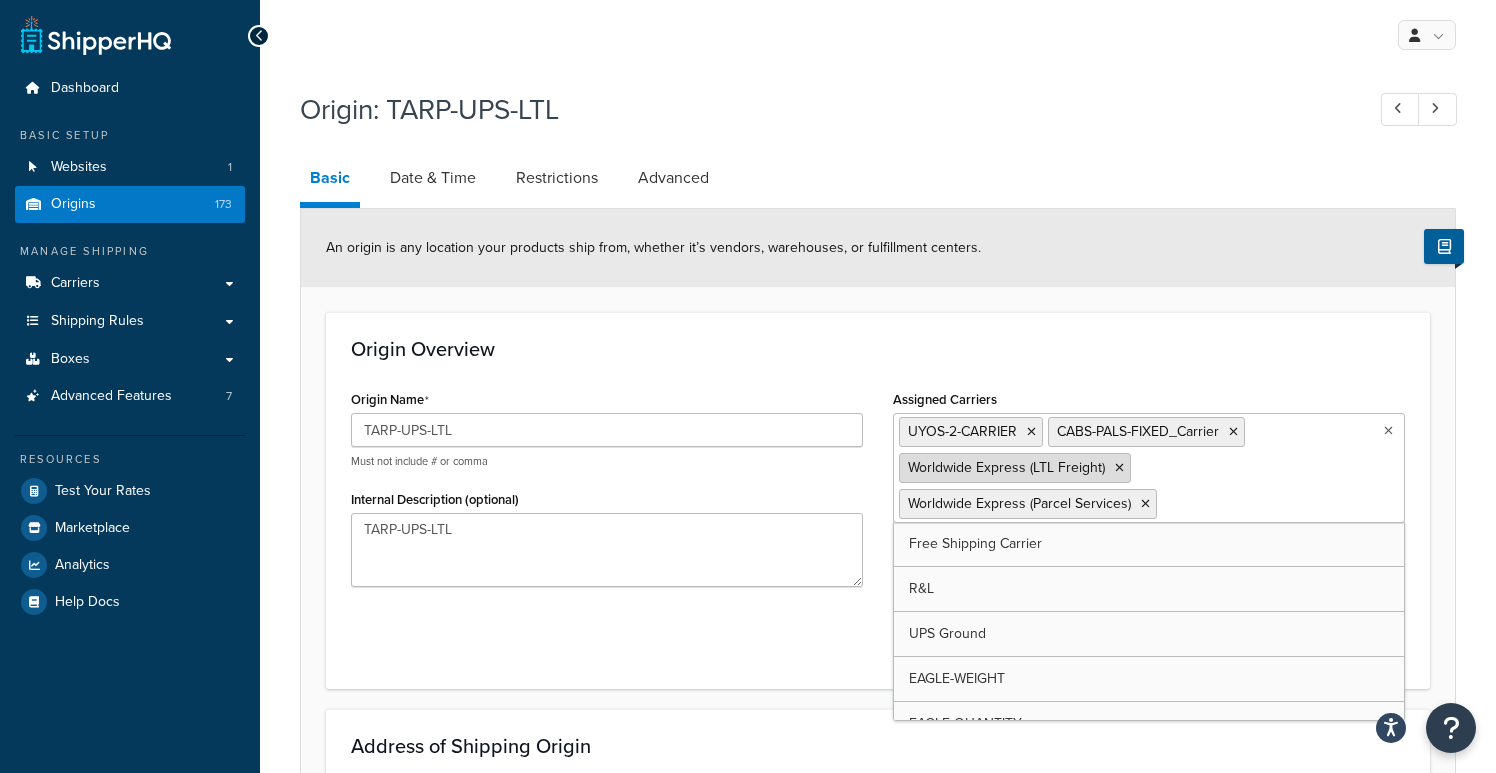 click at bounding box center (1119, 468) 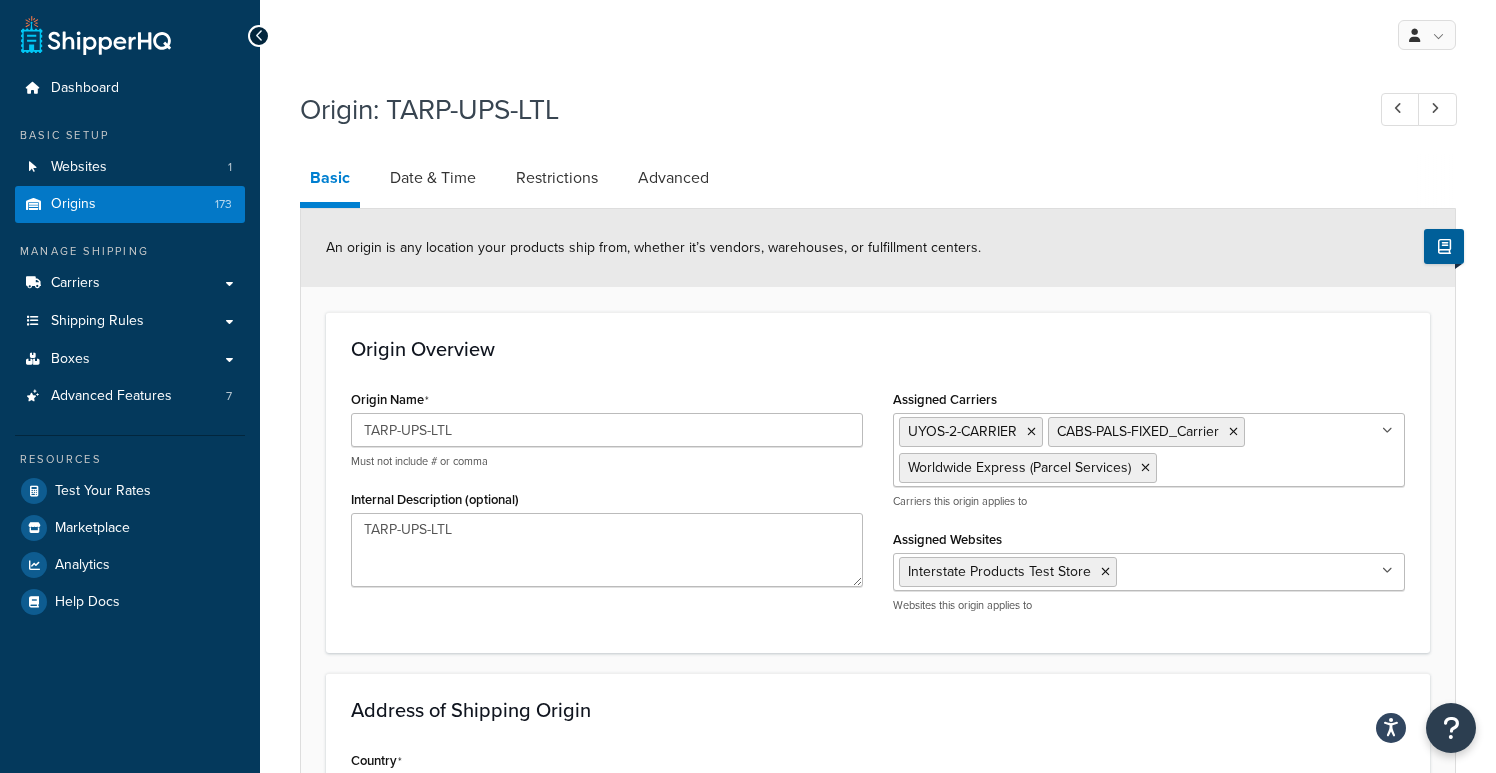 click on "Origin Overview" 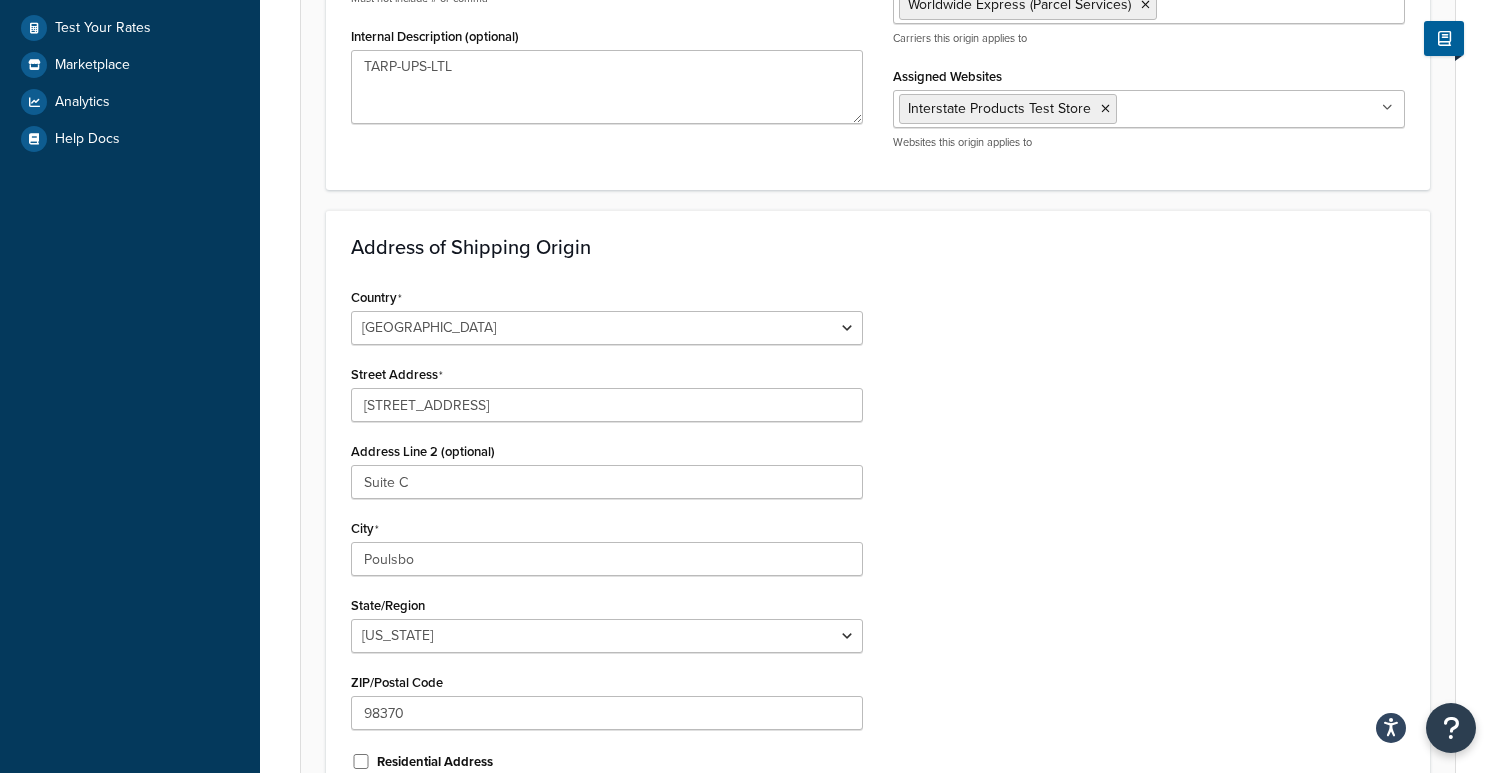 scroll, scrollTop: 688, scrollLeft: 0, axis: vertical 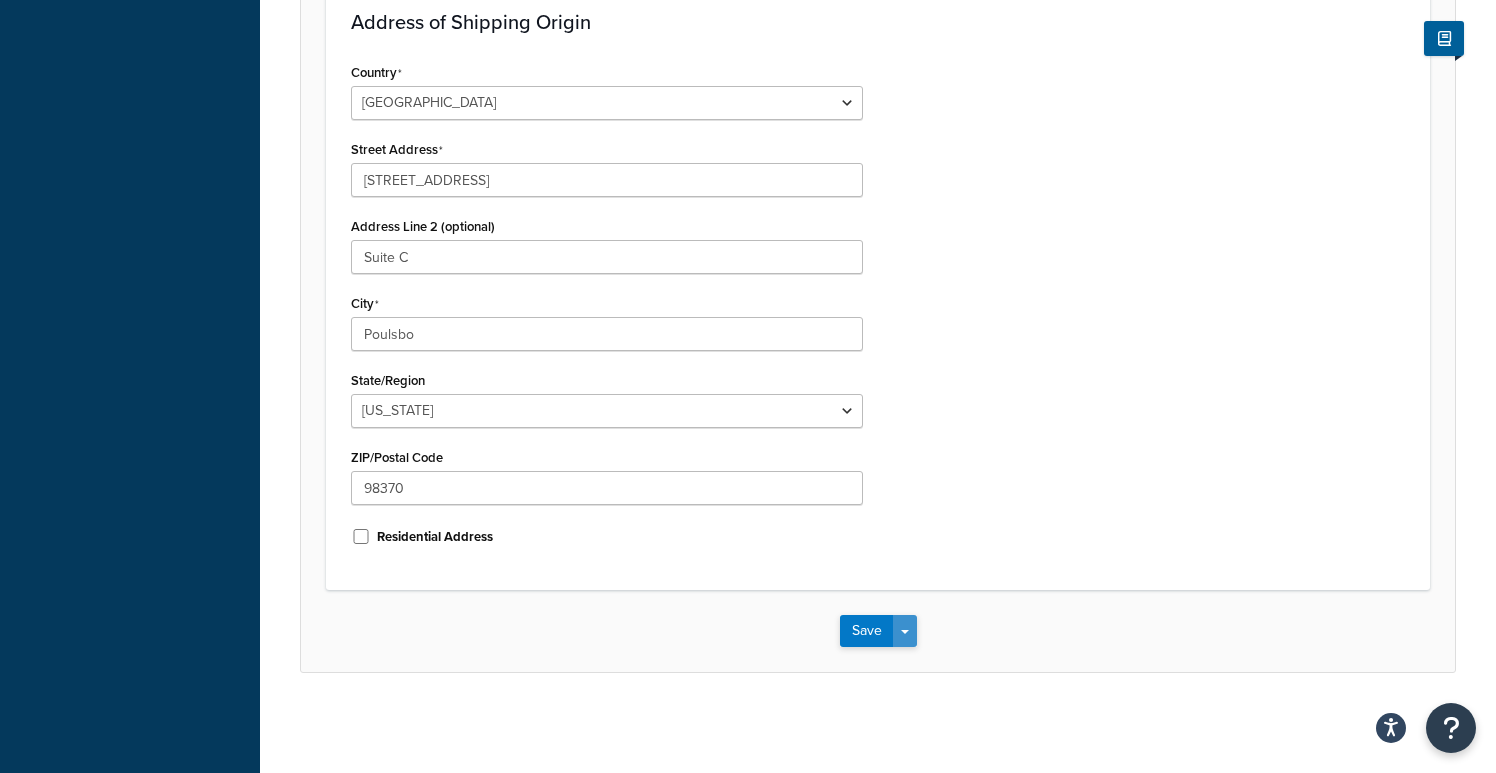 click on "Save Dropdown" at bounding box center (905, 631) 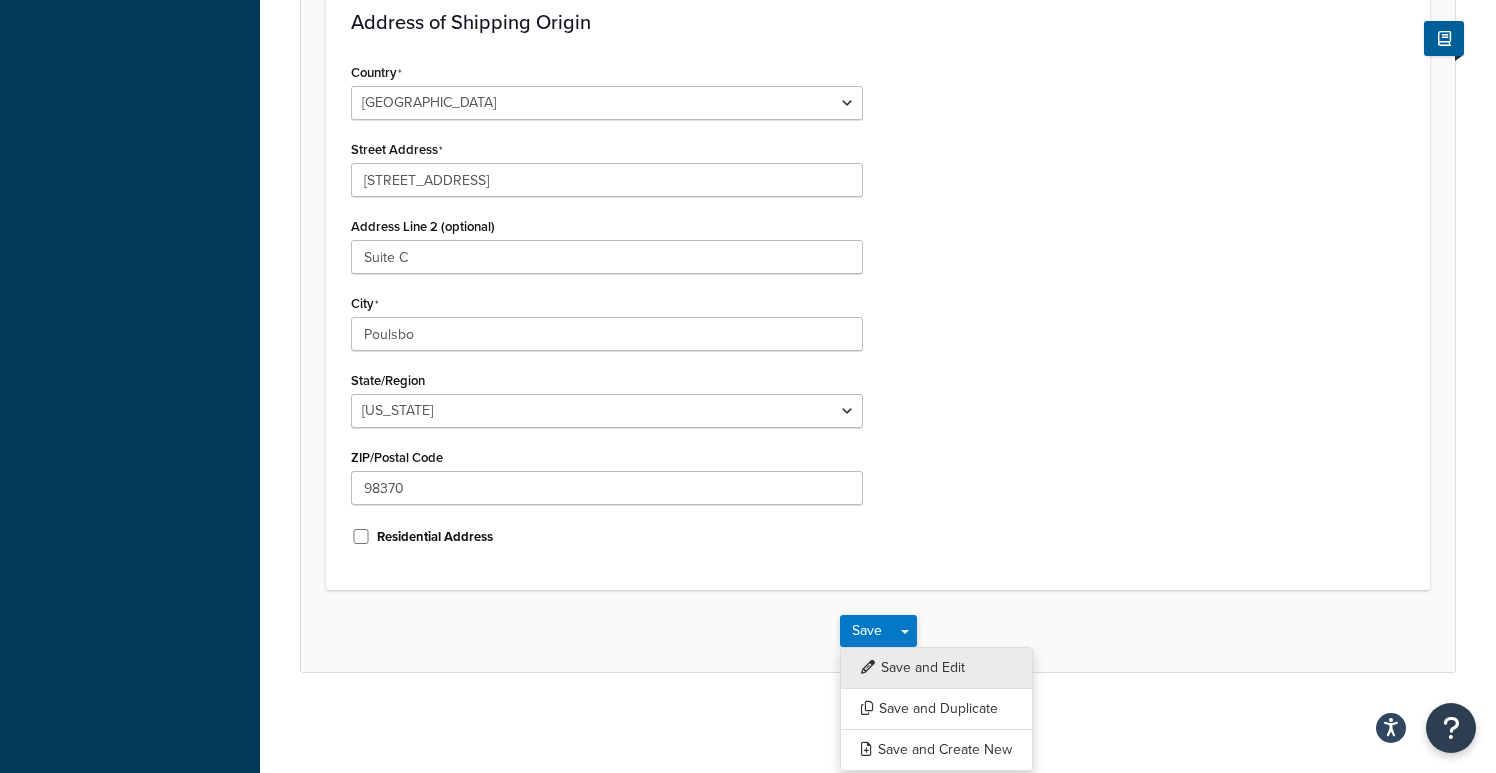 click on "Save and Edit" at bounding box center [936, 668] 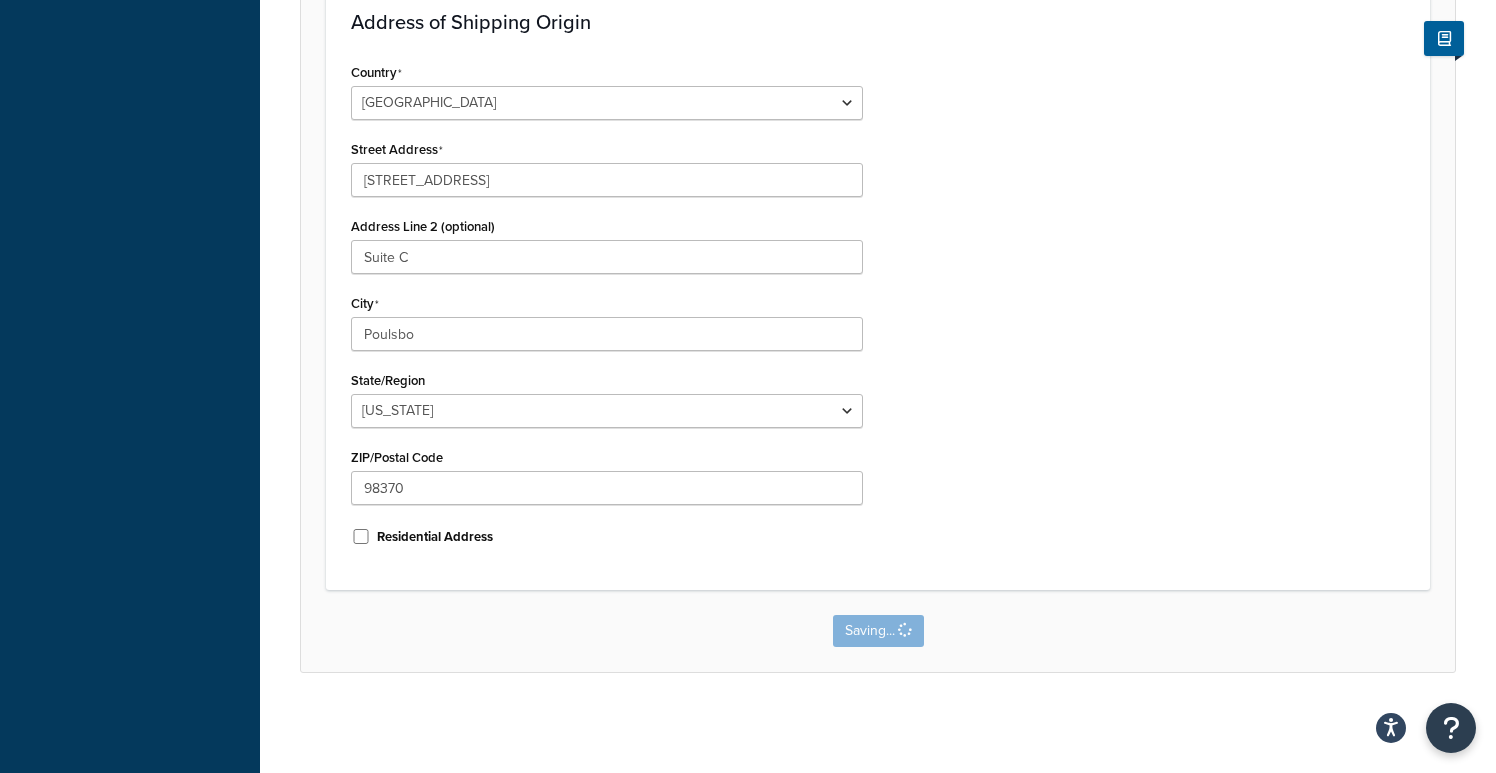 scroll, scrollTop: 0, scrollLeft: 0, axis: both 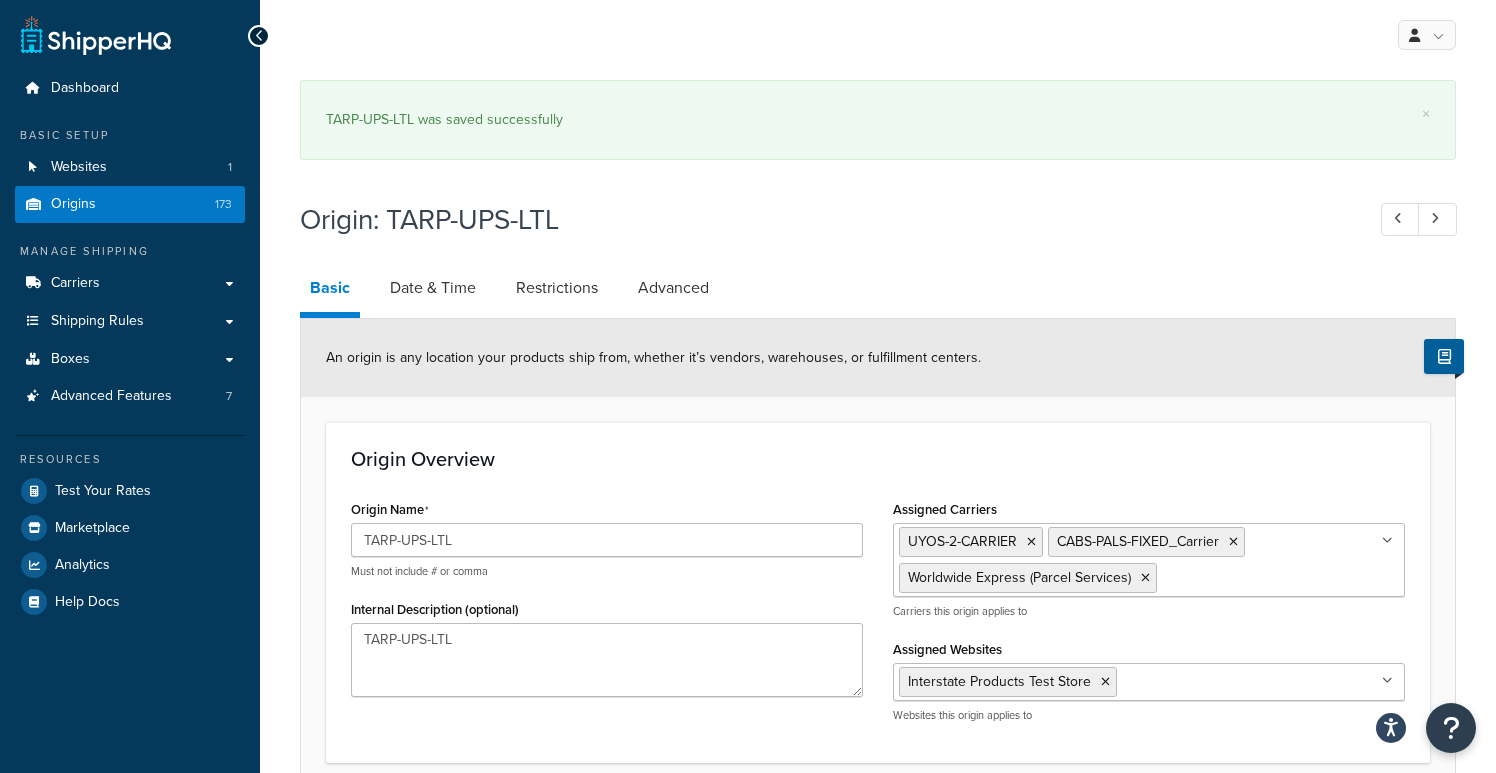 select on "47" 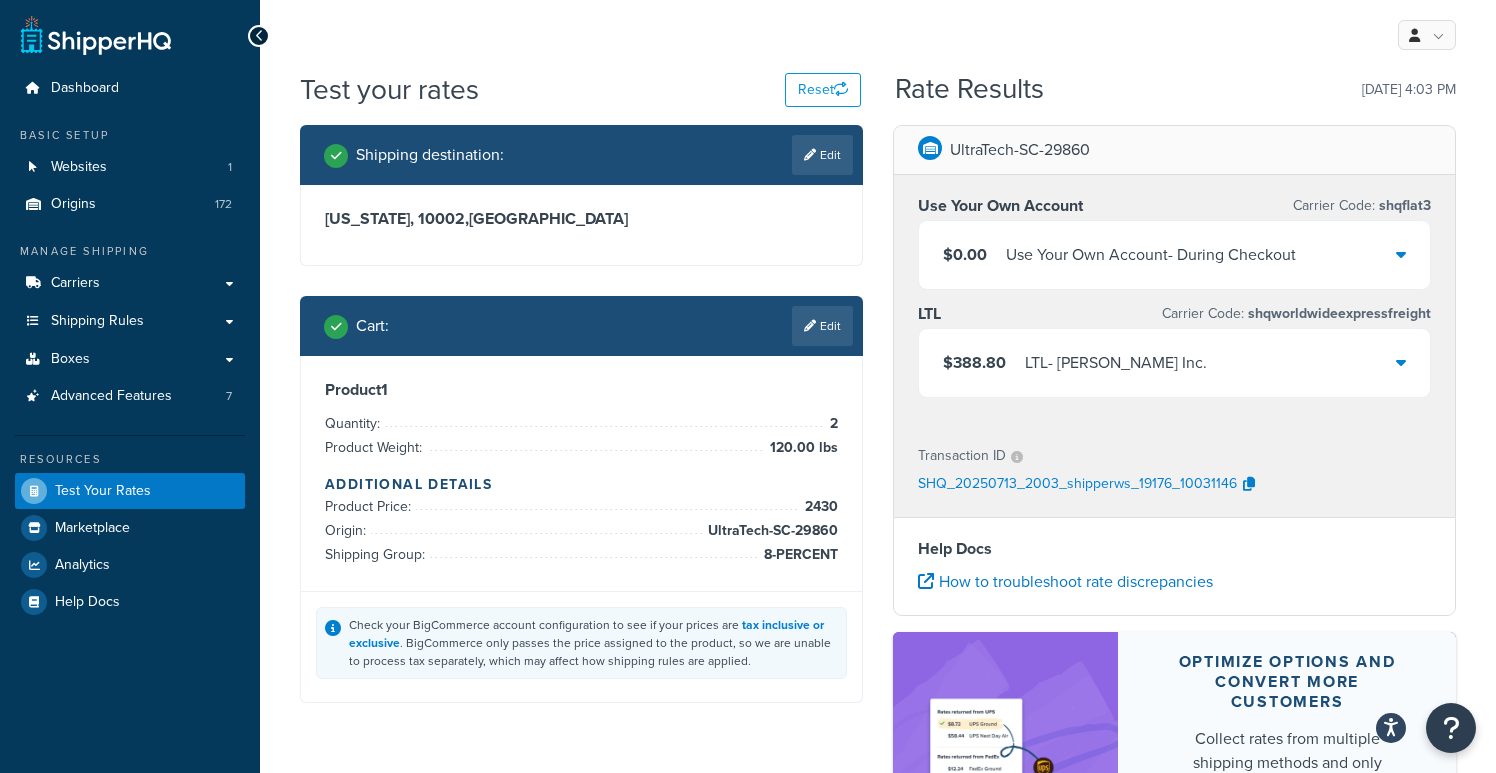 scroll, scrollTop: 20, scrollLeft: 0, axis: vertical 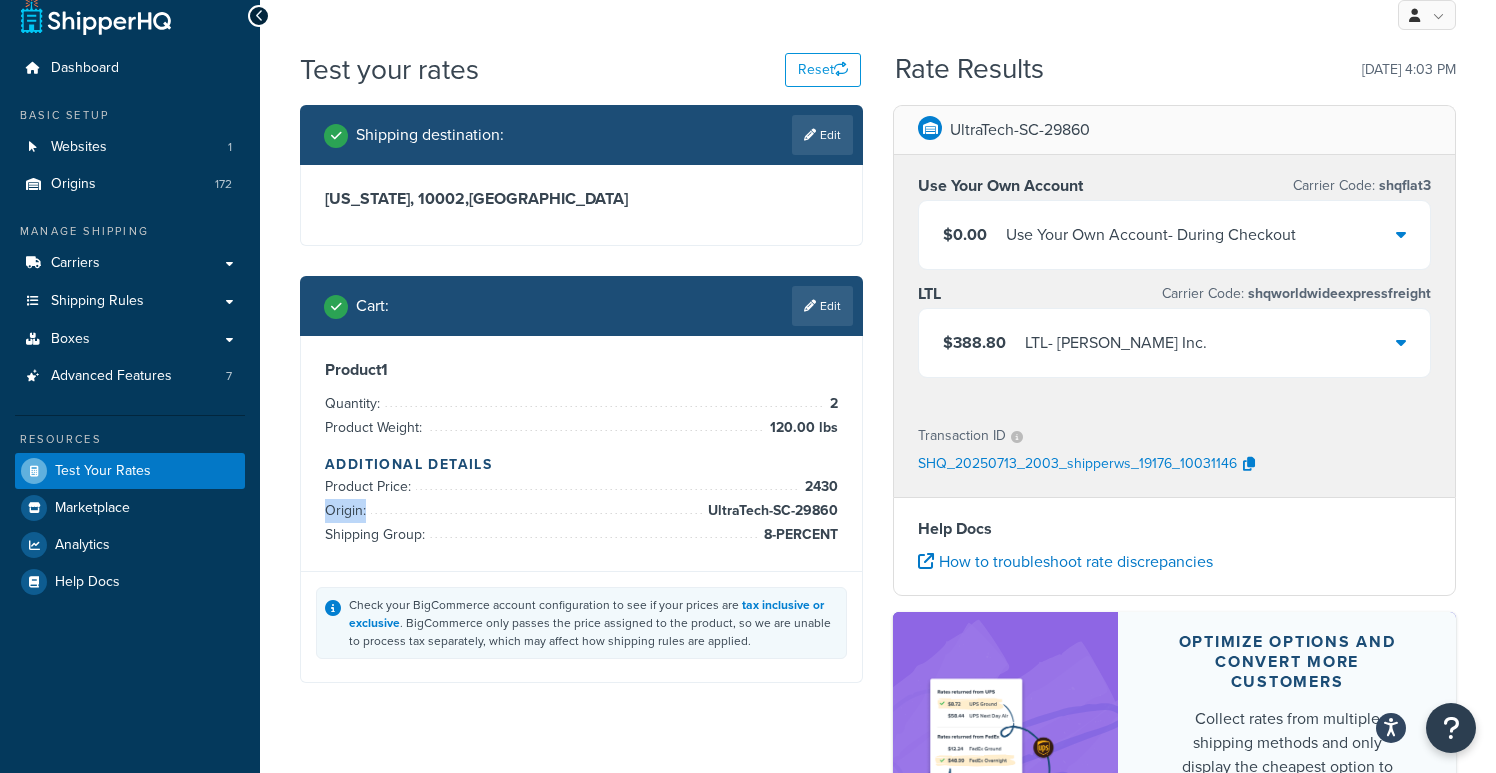 drag, startPoint x: 677, startPoint y: 517, endPoint x: 864, endPoint y: 509, distance: 187.17105 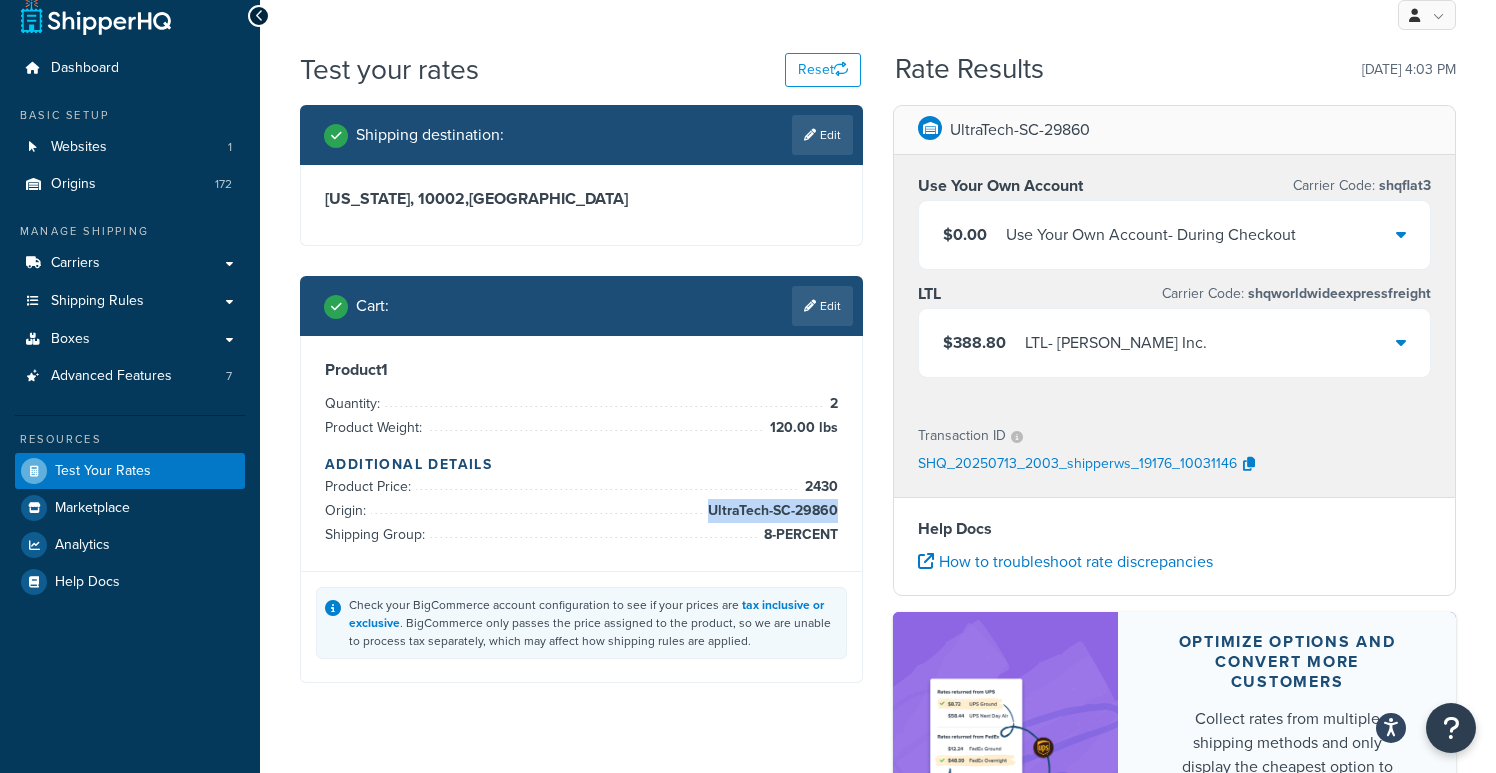 click on "Product  1 Quantity: 2 Product Weight: 120.00   lbs Additional Details Product Price: 2430 Origin: UltraTech-SC-29860 Shipping Group: 8-PERCENT" at bounding box center [581, 453] 